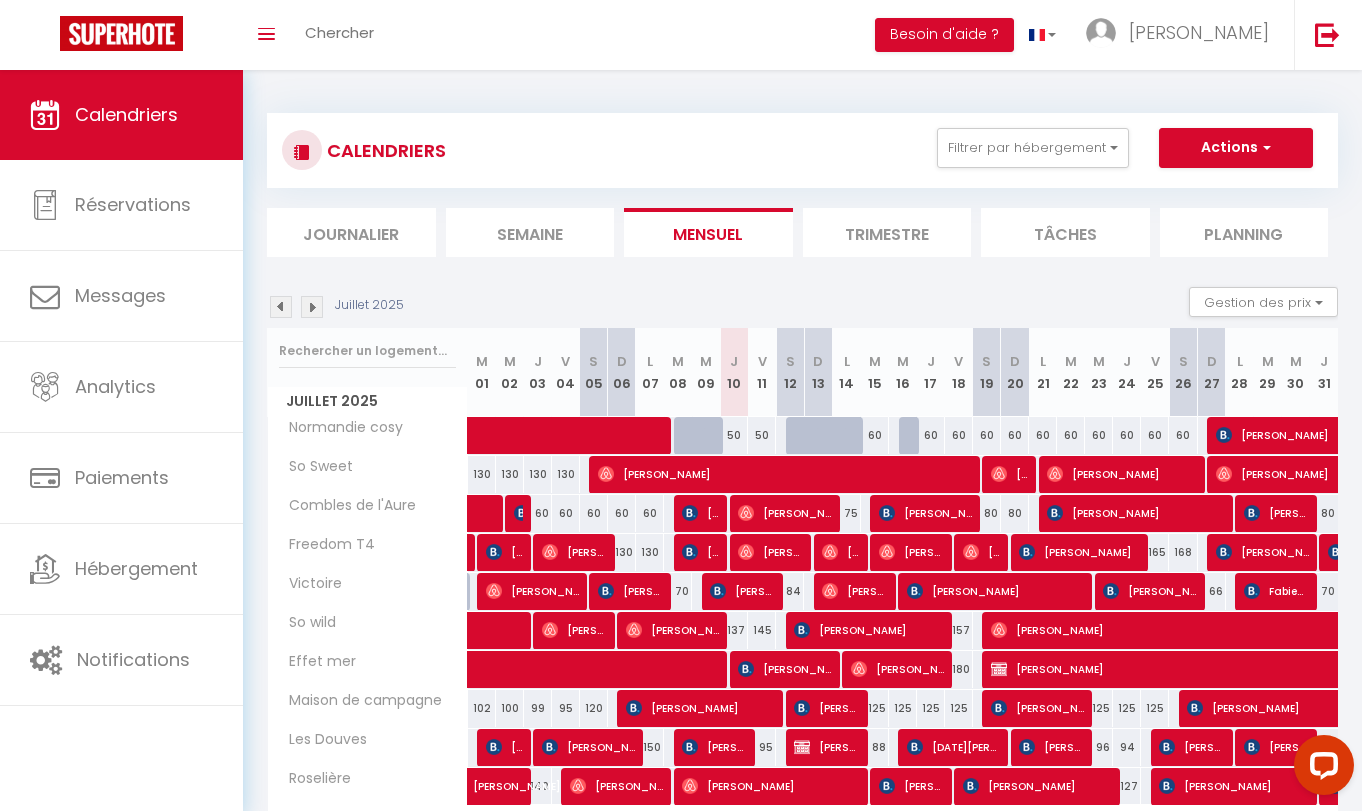 scroll, scrollTop: 126, scrollLeft: 0, axis: vertical 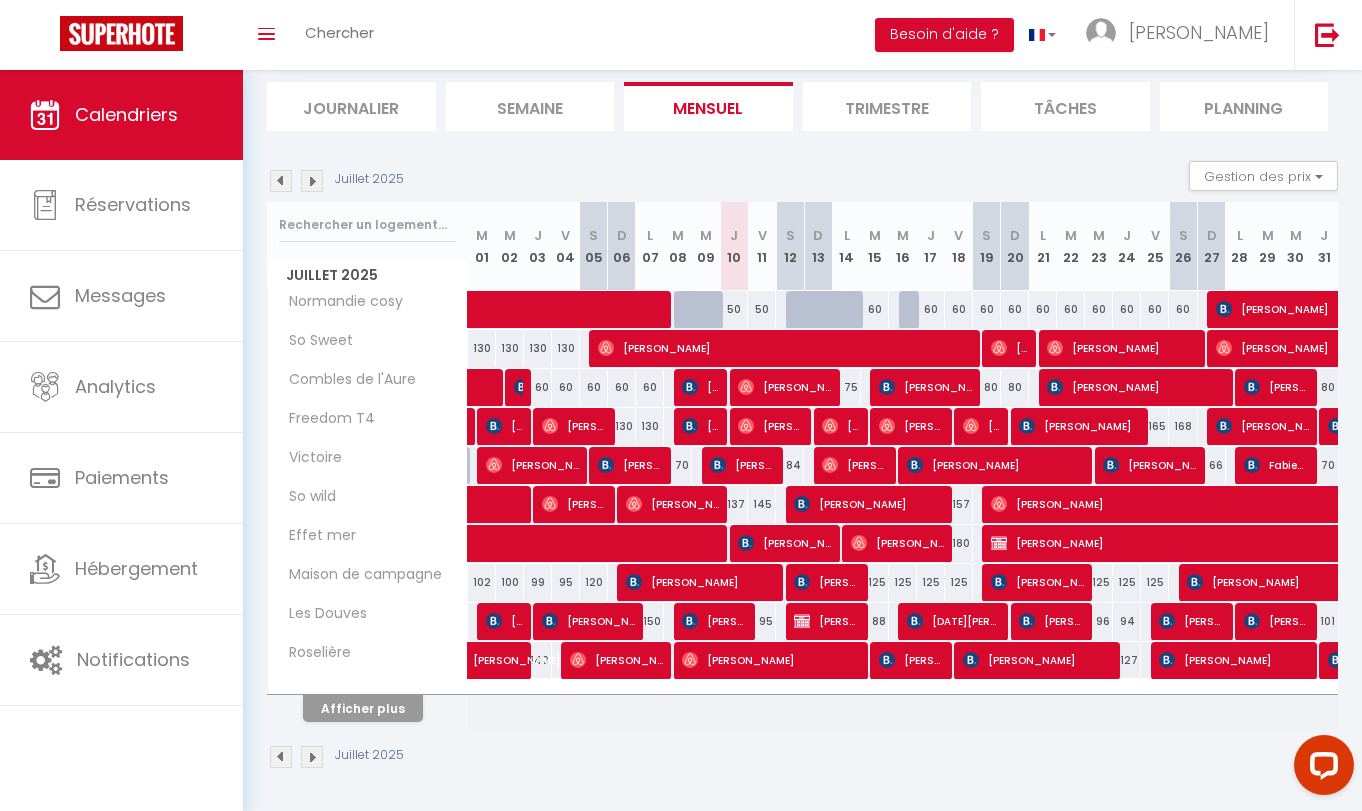 click on "Afficher plus" at bounding box center (363, 708) 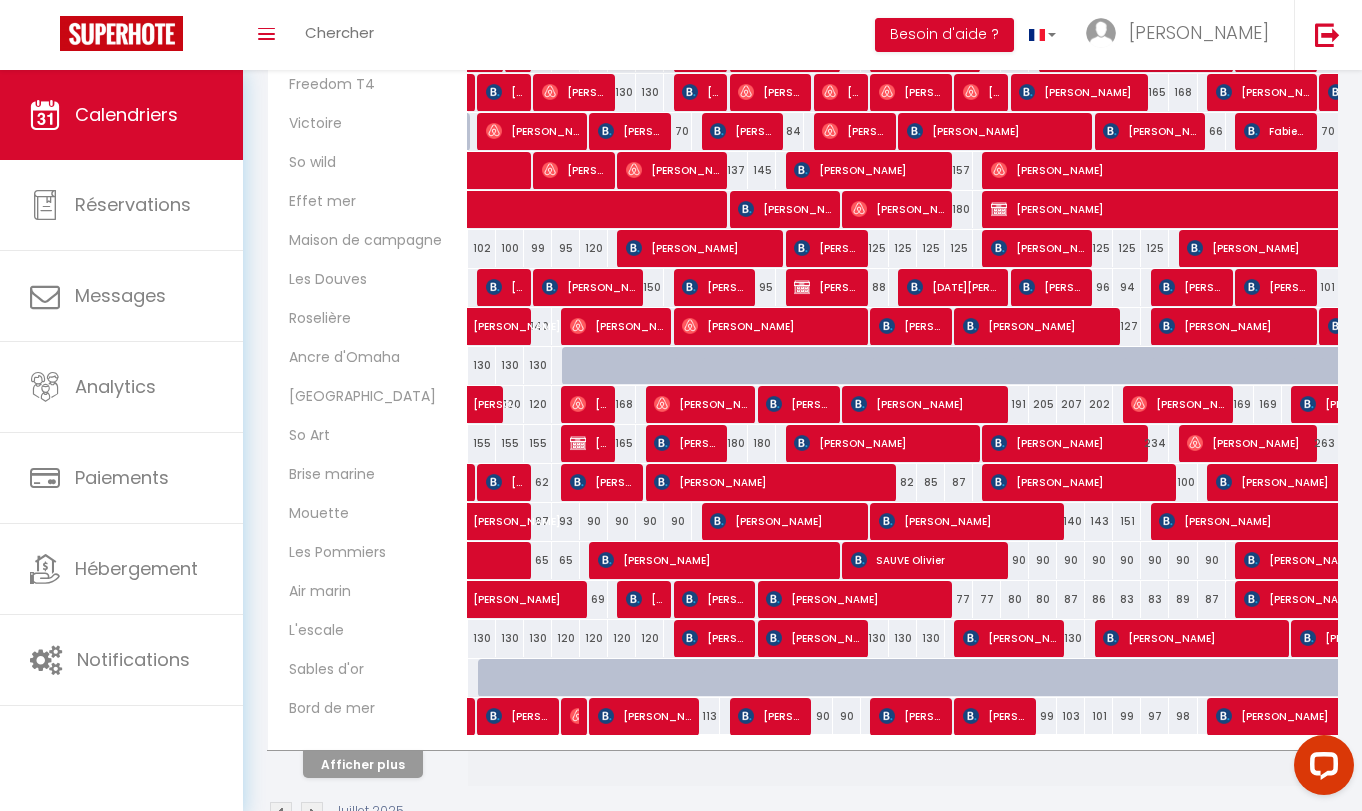 scroll, scrollTop: 473, scrollLeft: 0, axis: vertical 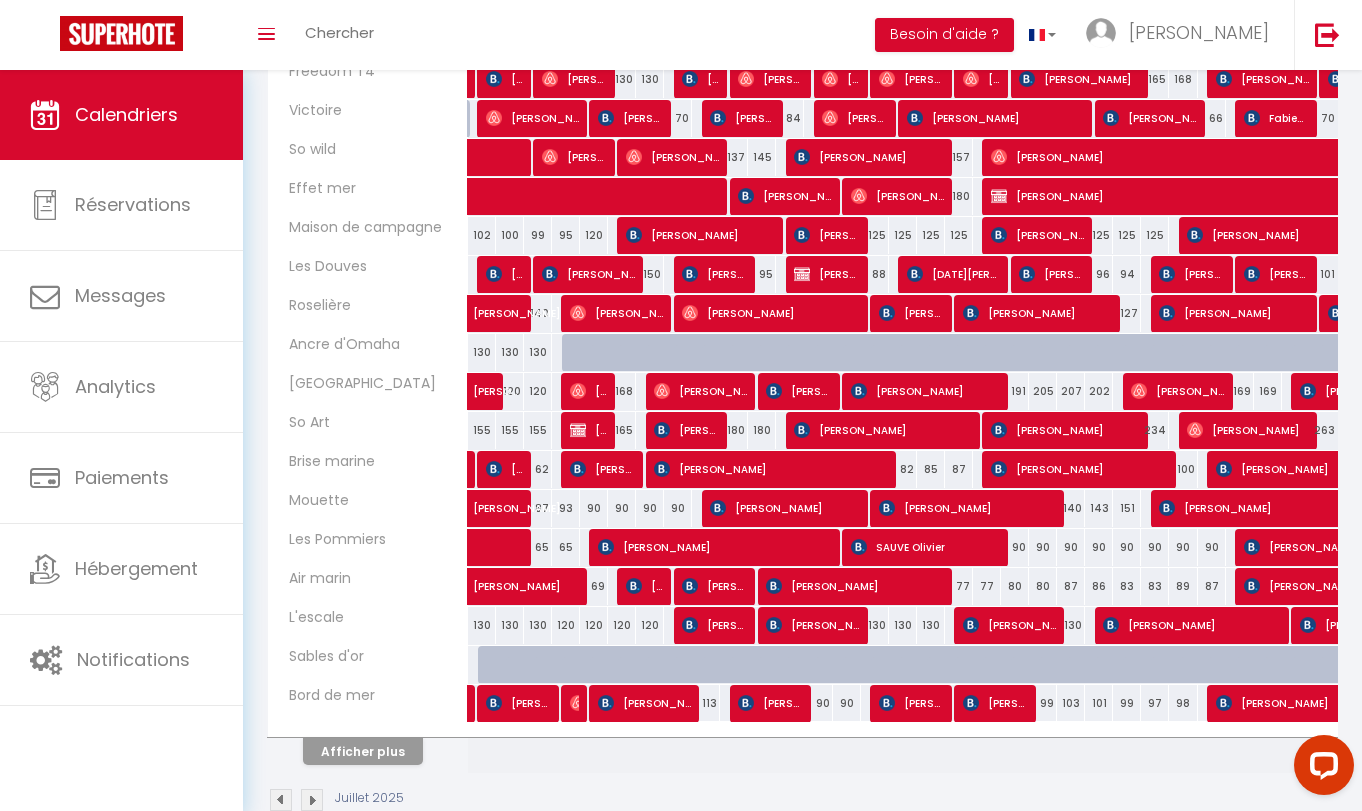 click on "[PERSON_NAME]" at bounding box center [854, 586] 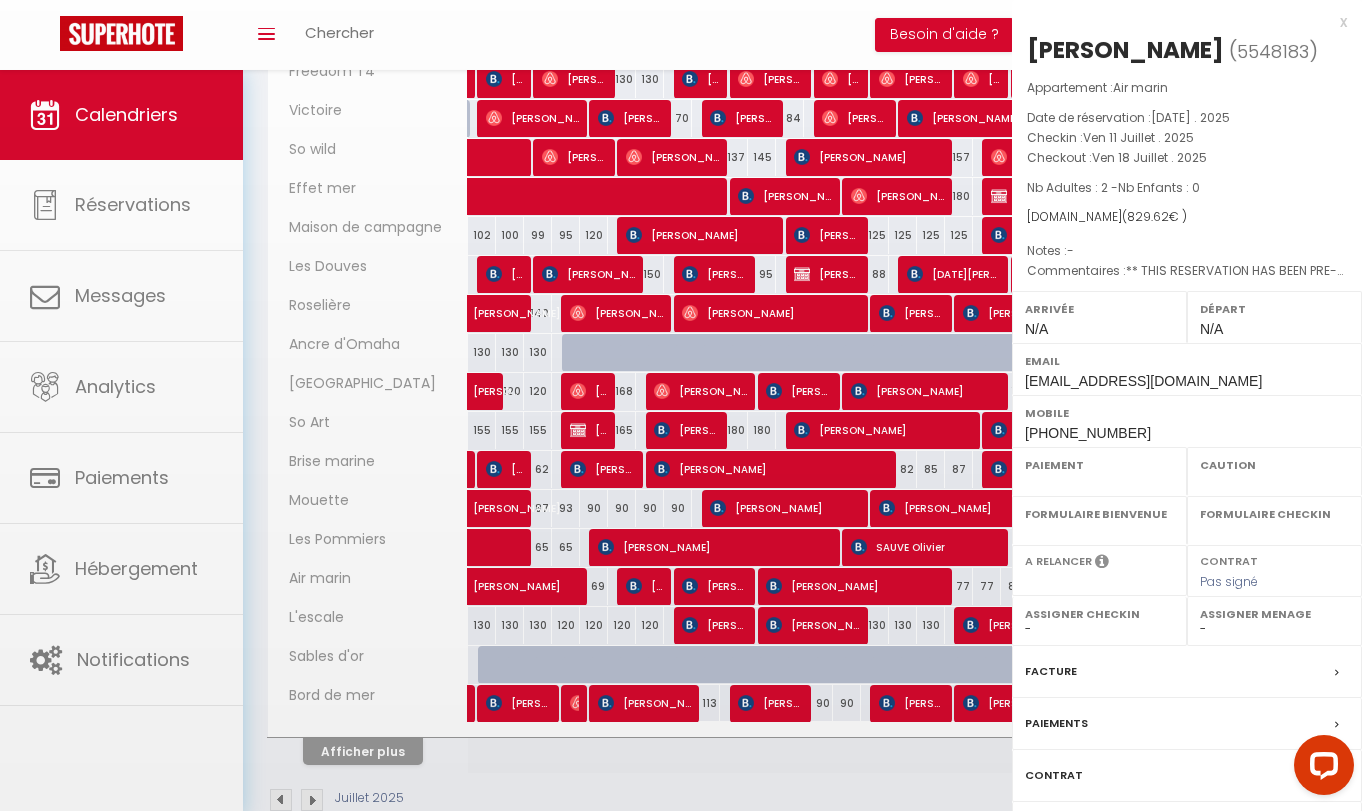 select on "OK" 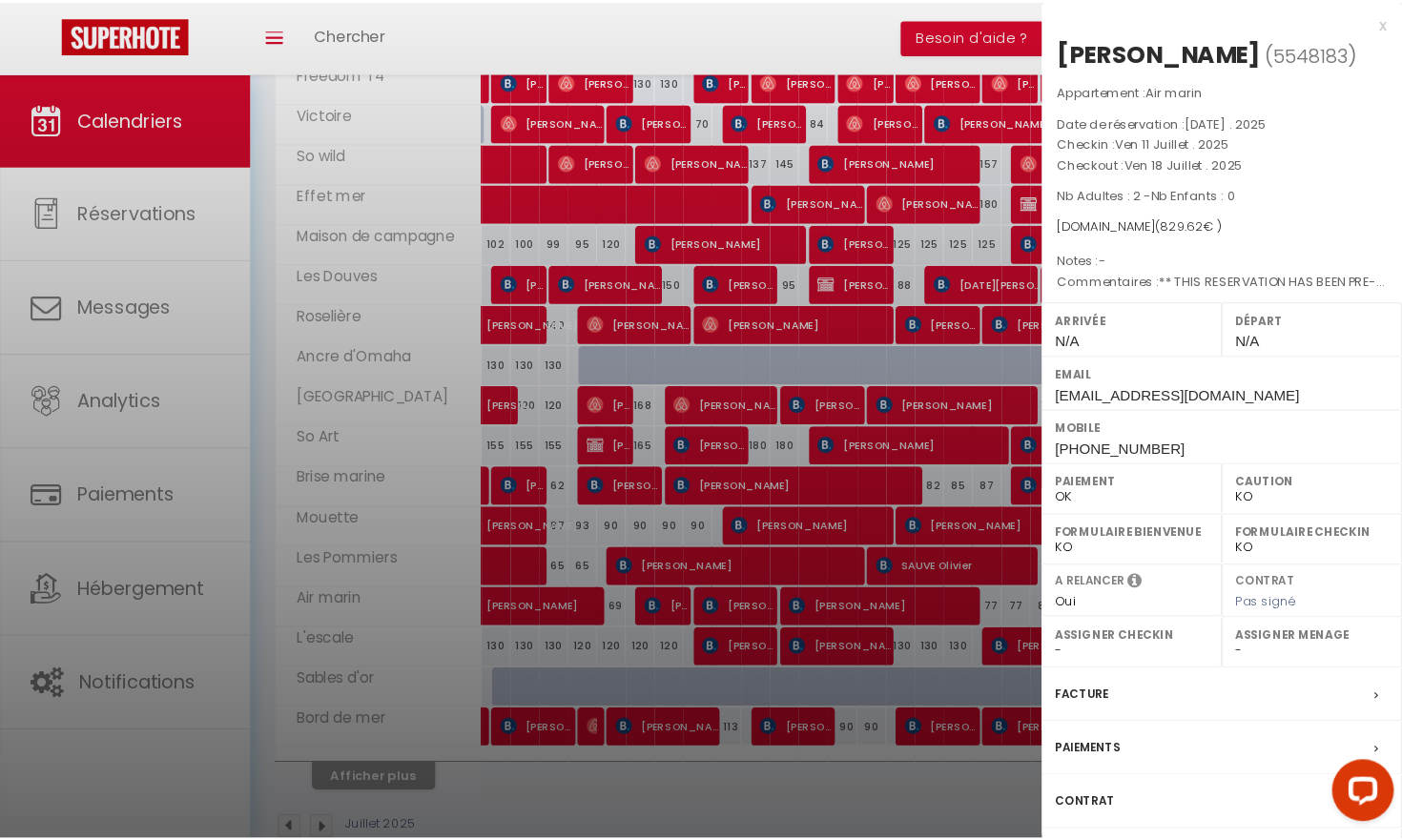scroll, scrollTop: 425, scrollLeft: 0, axis: vertical 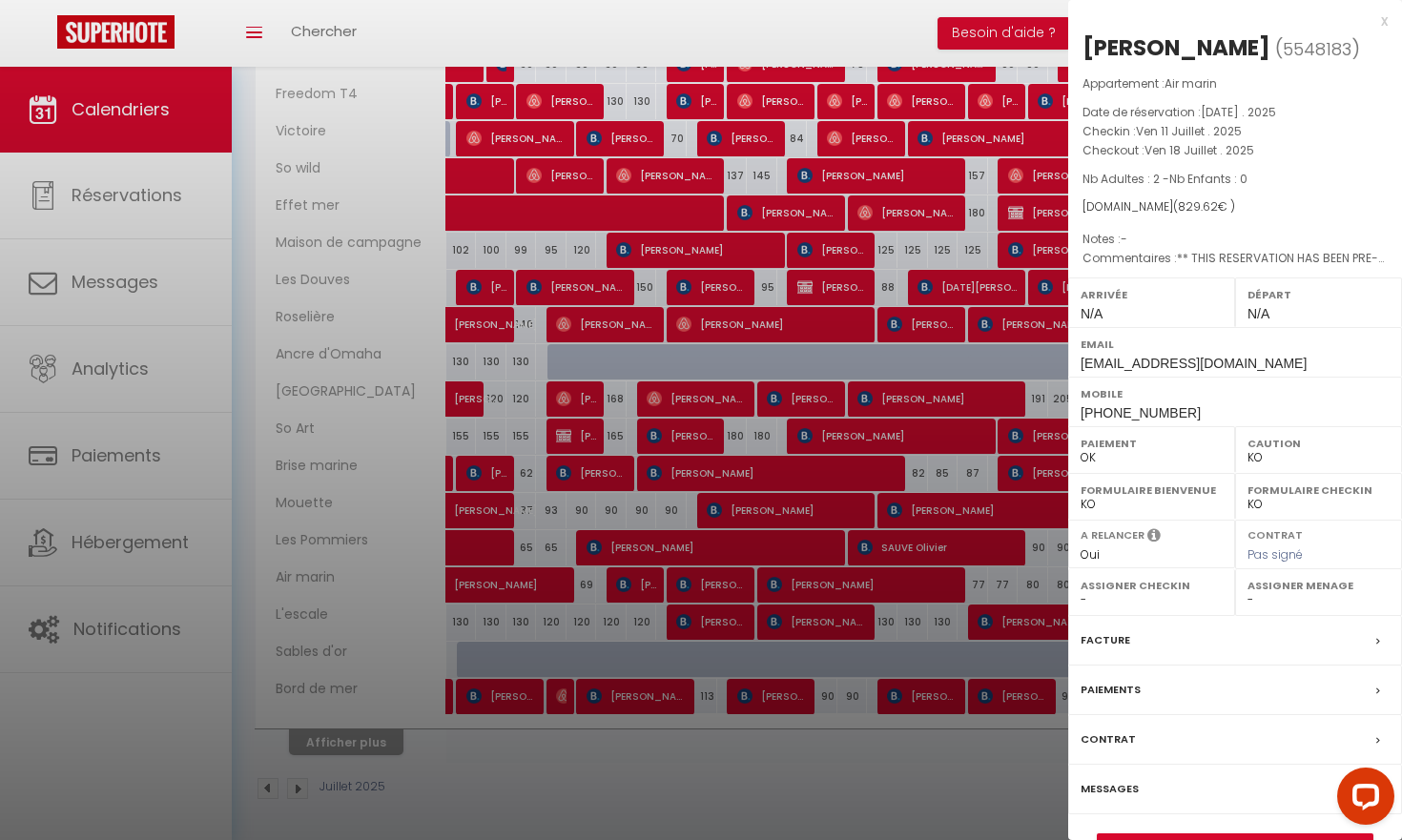 click on "Messages" at bounding box center (1109, 789) 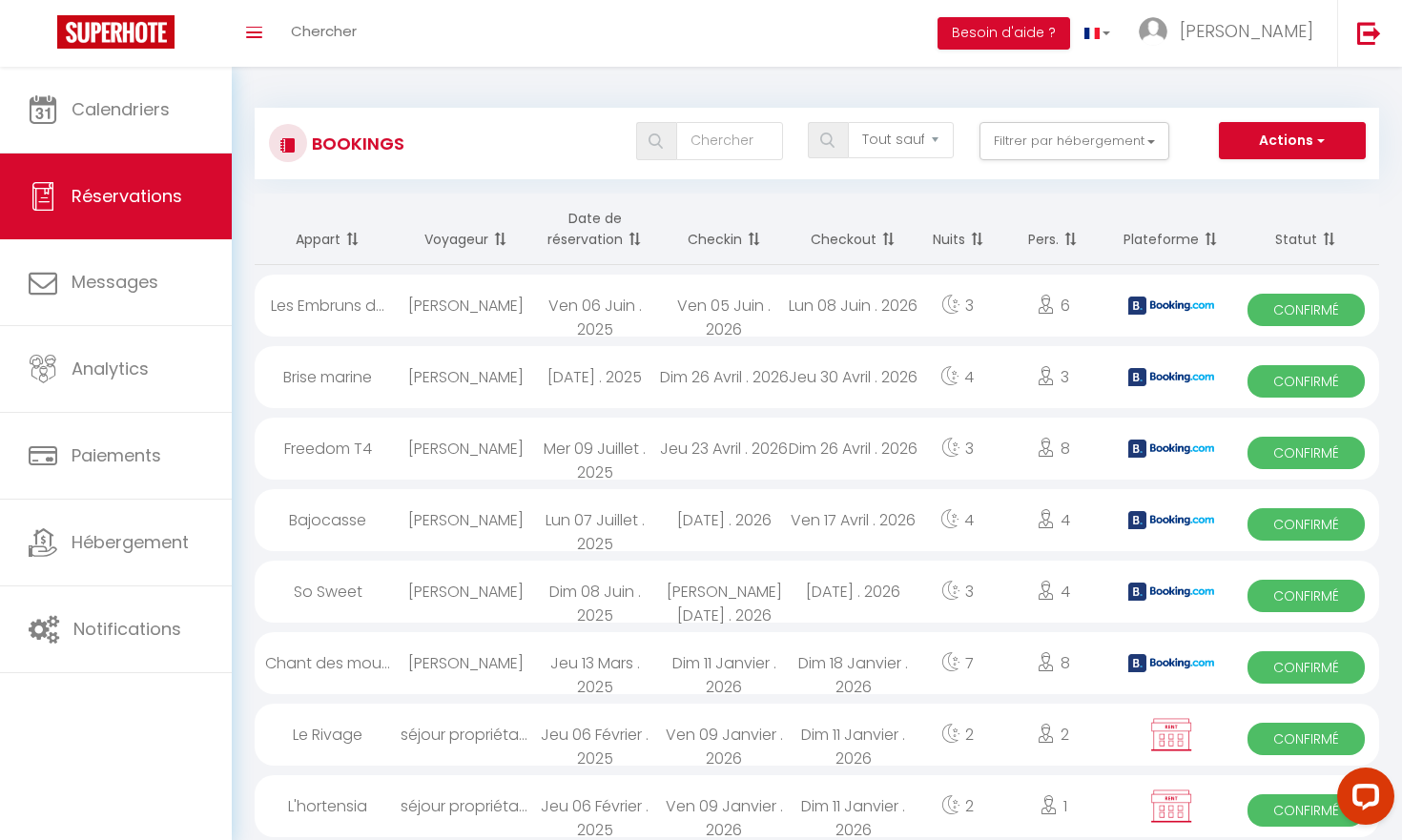 click at bounding box center (632, 239) 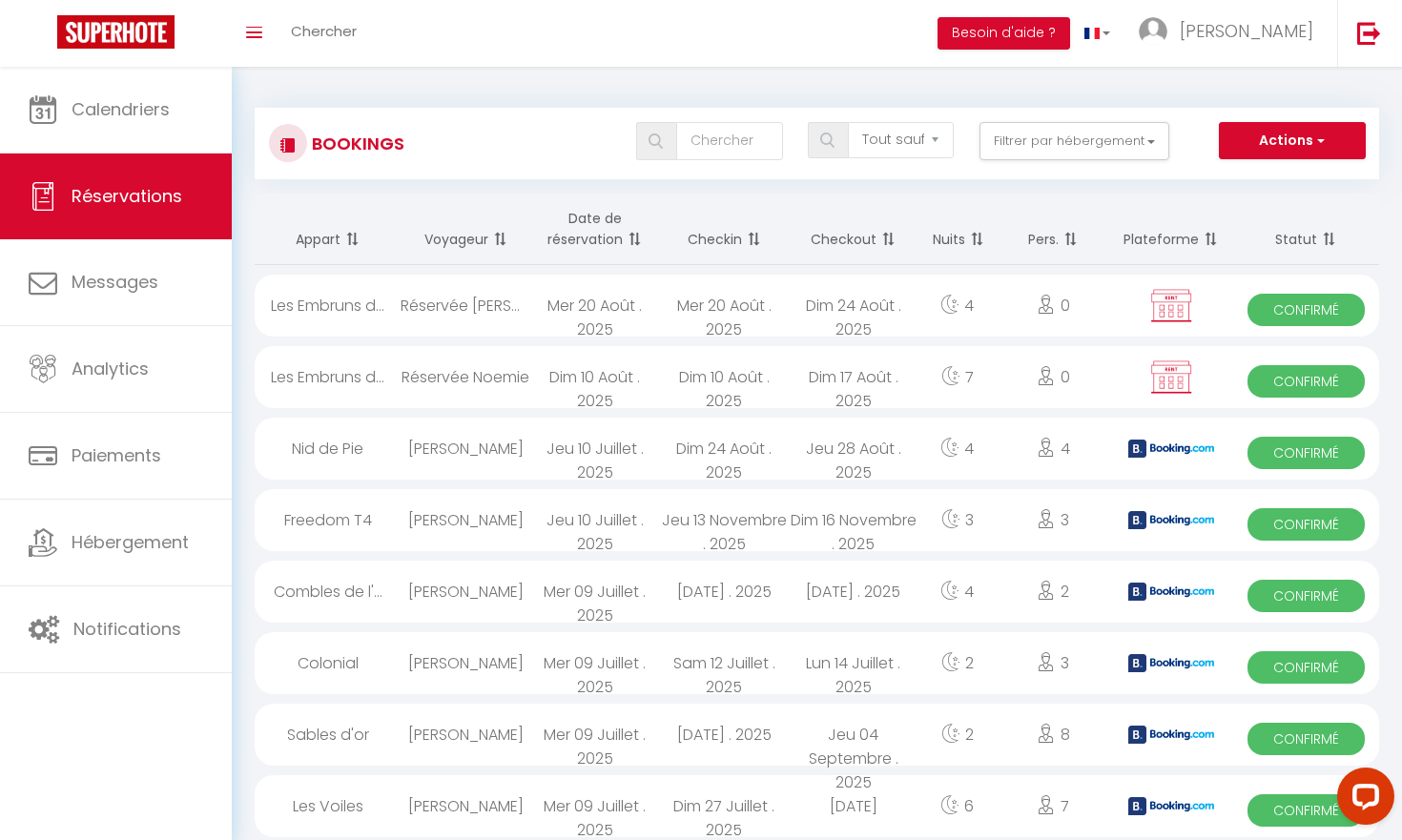 click at bounding box center (632, 239) 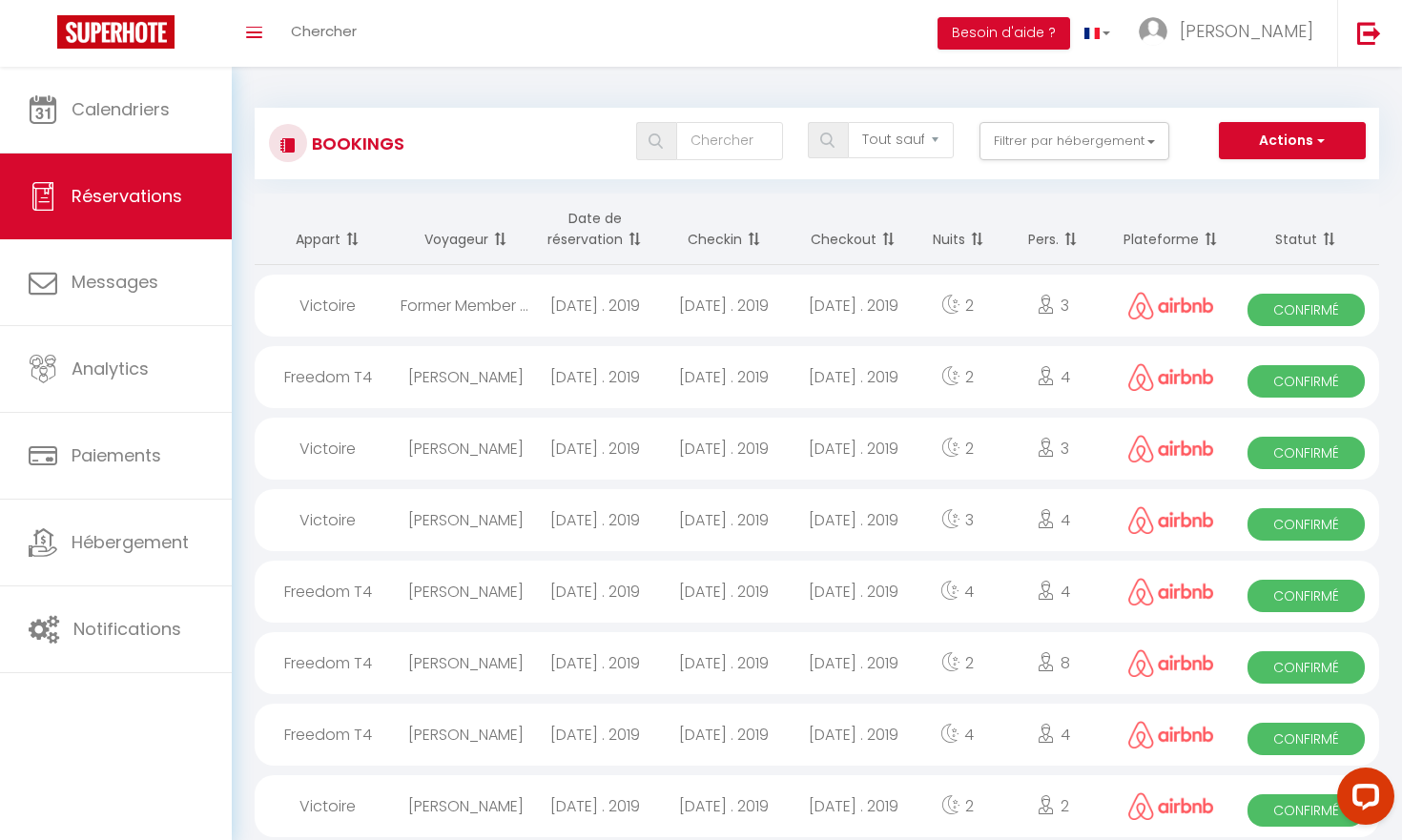 click at bounding box center [632, 239] 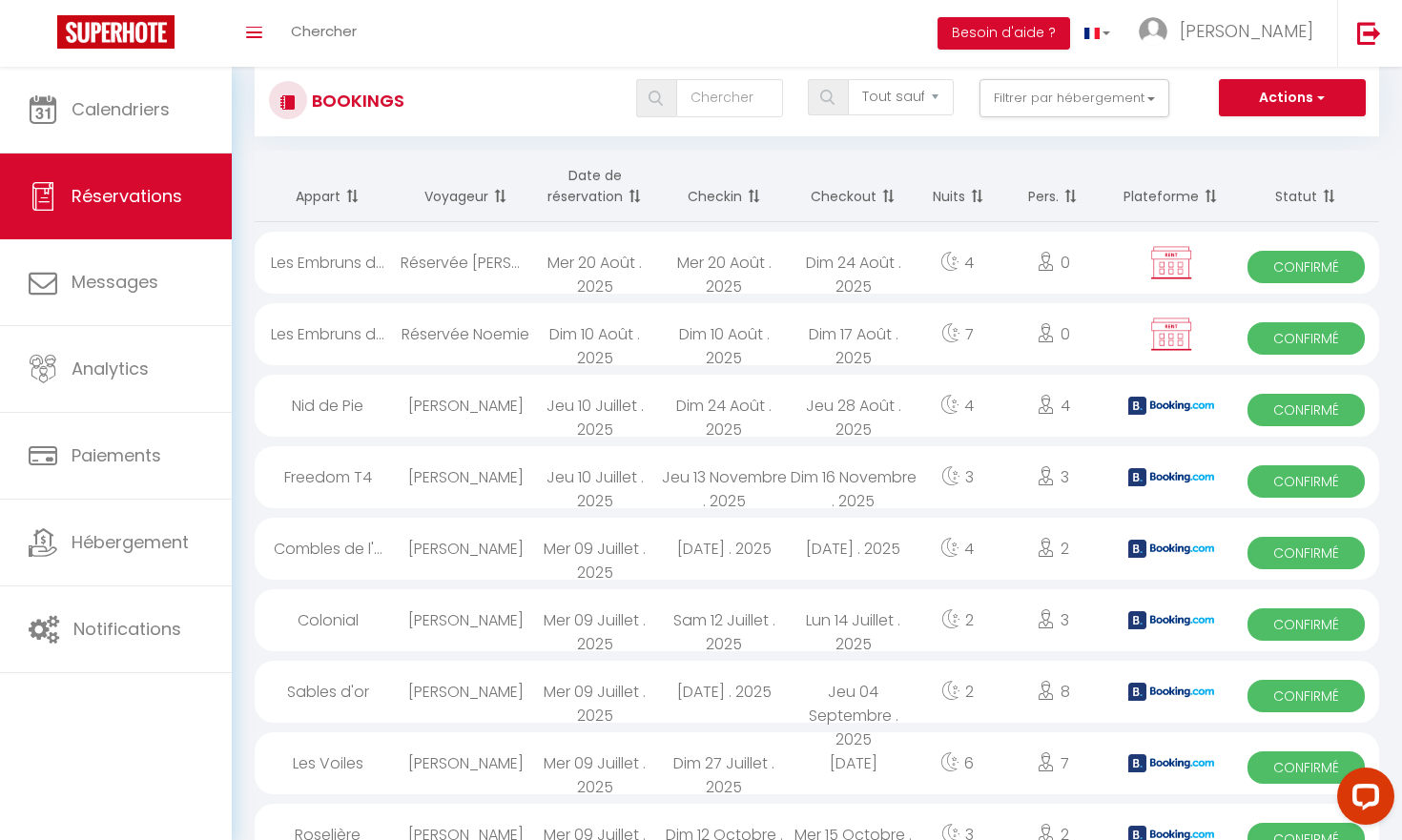 scroll, scrollTop: 42, scrollLeft: 0, axis: vertical 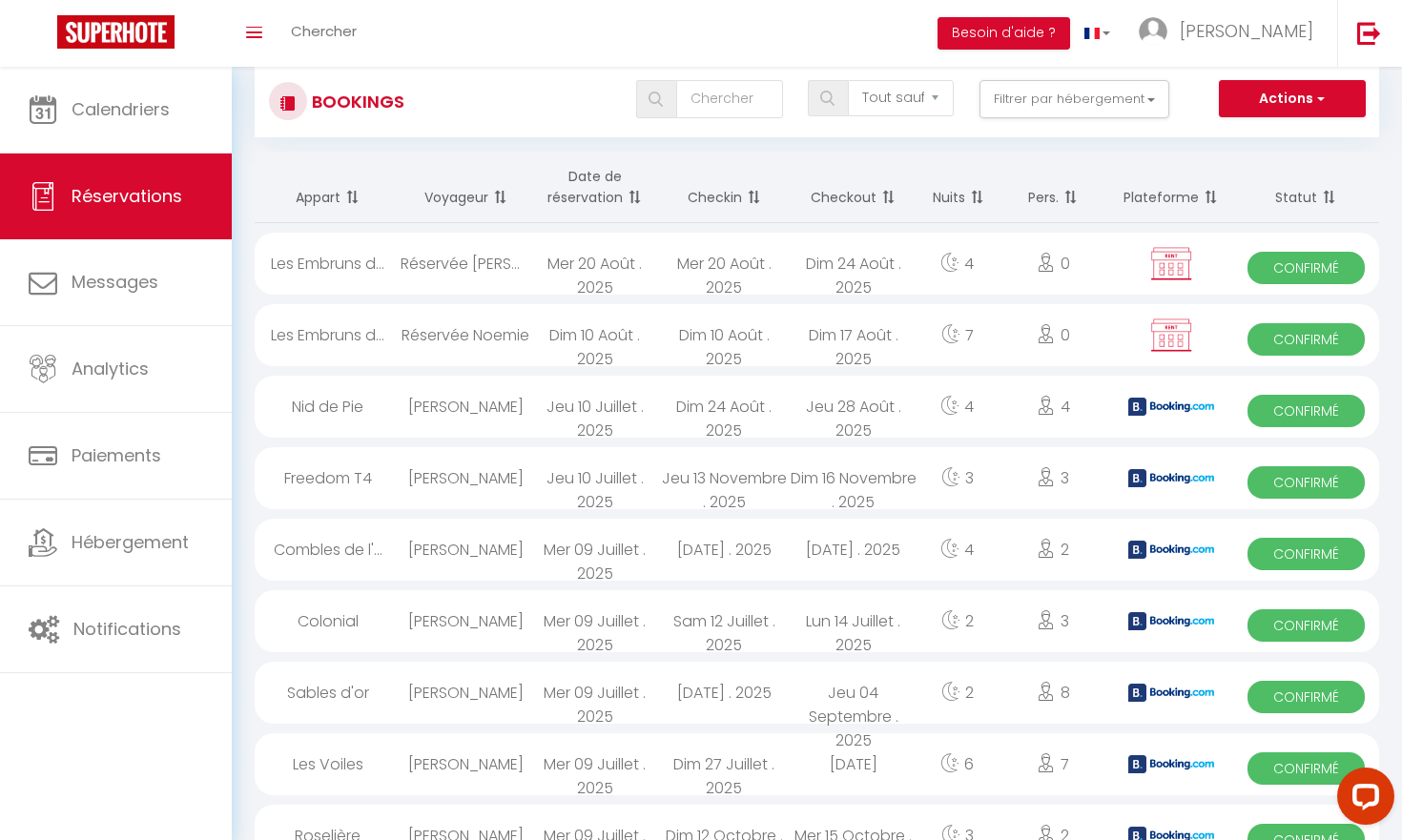 click at bounding box center [752, 197] 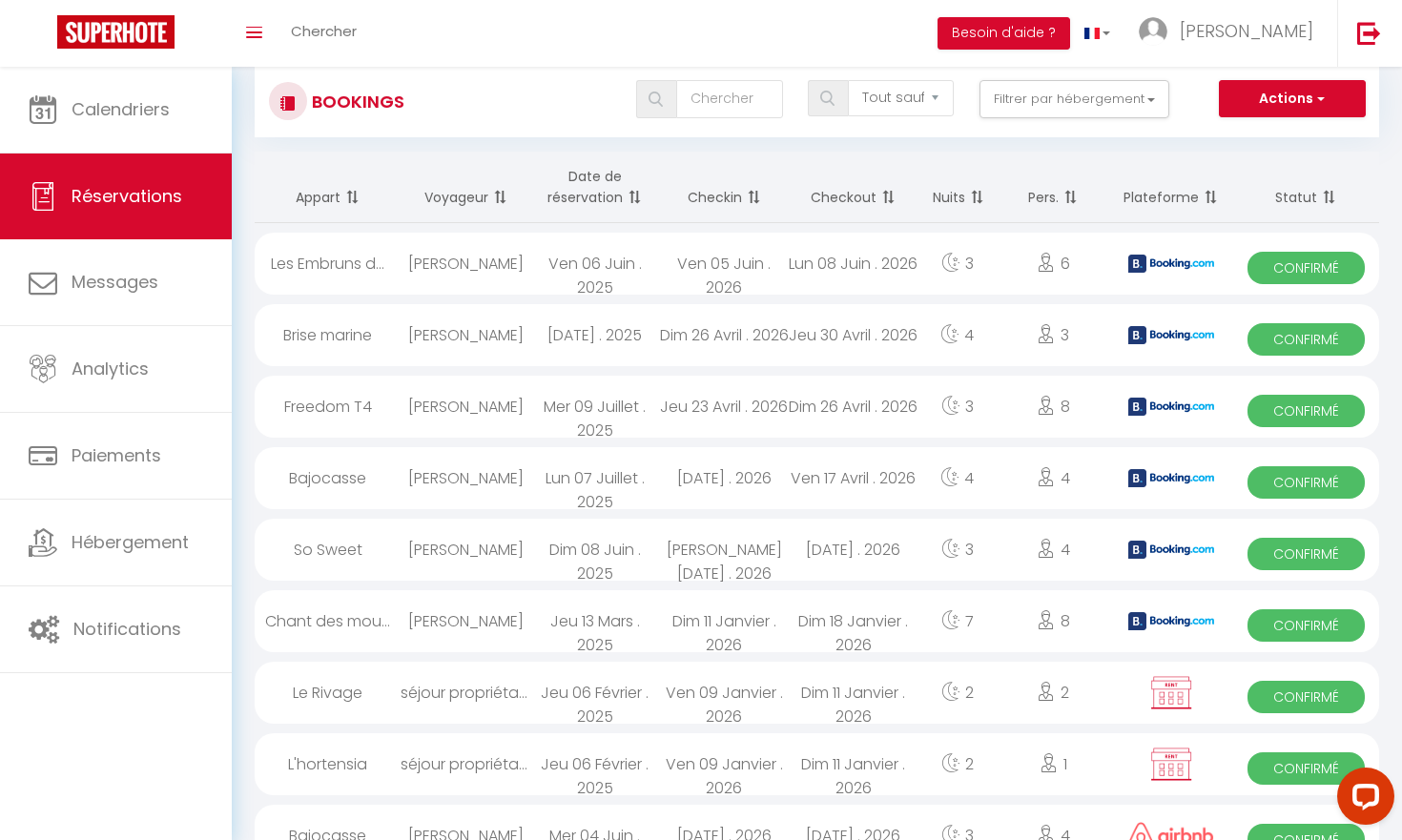 click at bounding box center (752, 197) 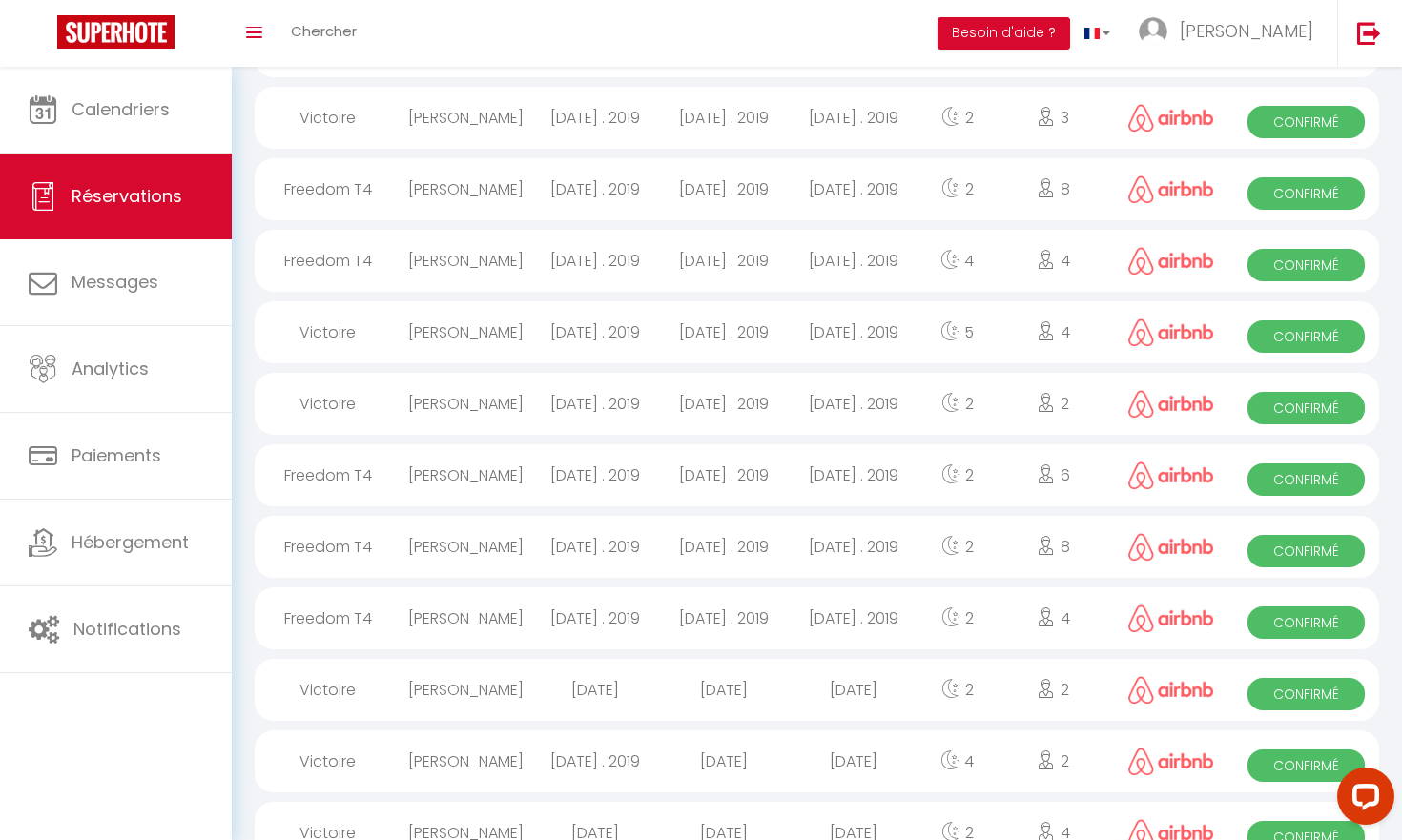 scroll, scrollTop: 0, scrollLeft: 0, axis: both 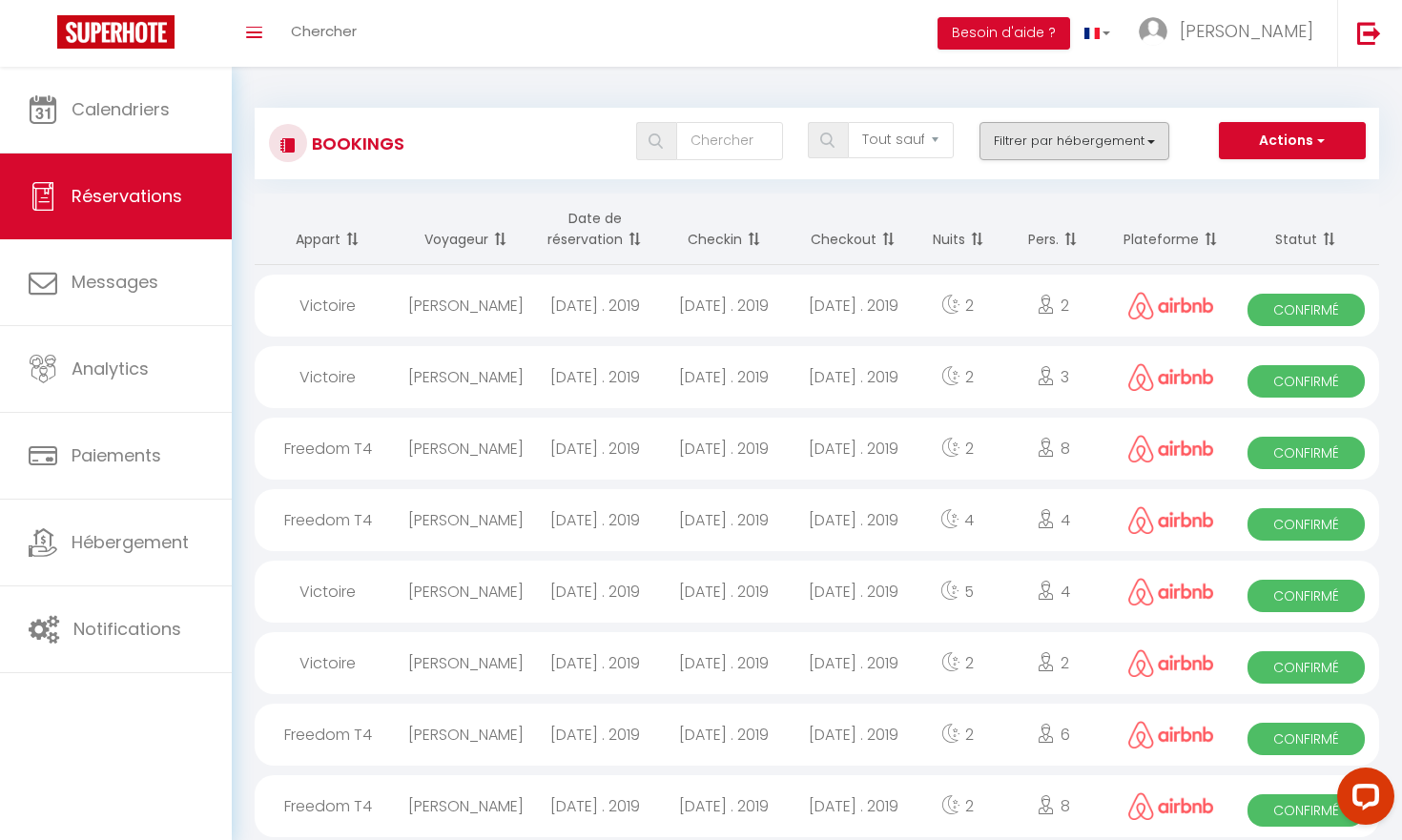 click on "Filtrer par hébergement" at bounding box center (1075, 141) 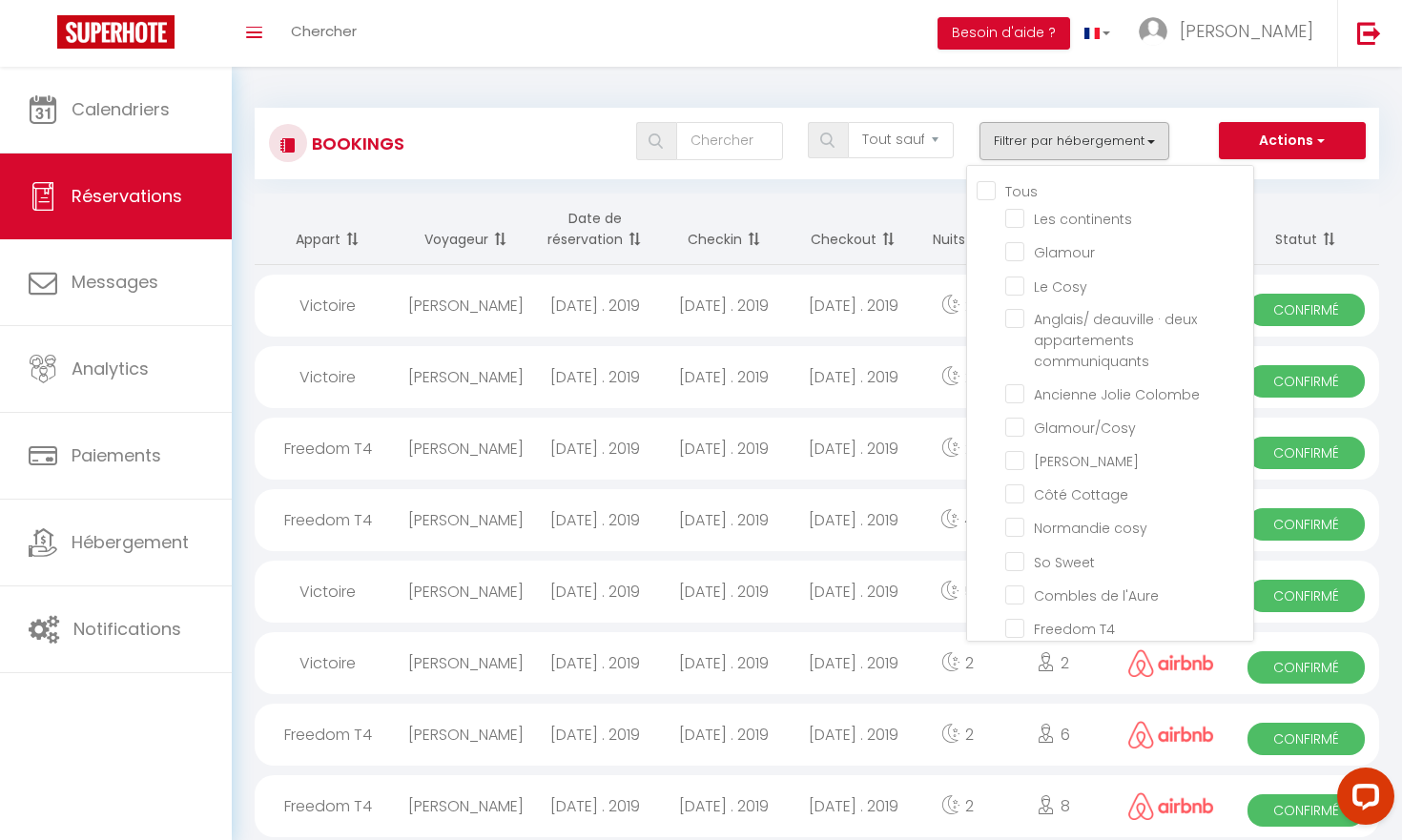 click on "Filtrer par hébergement" at bounding box center (1075, 141) 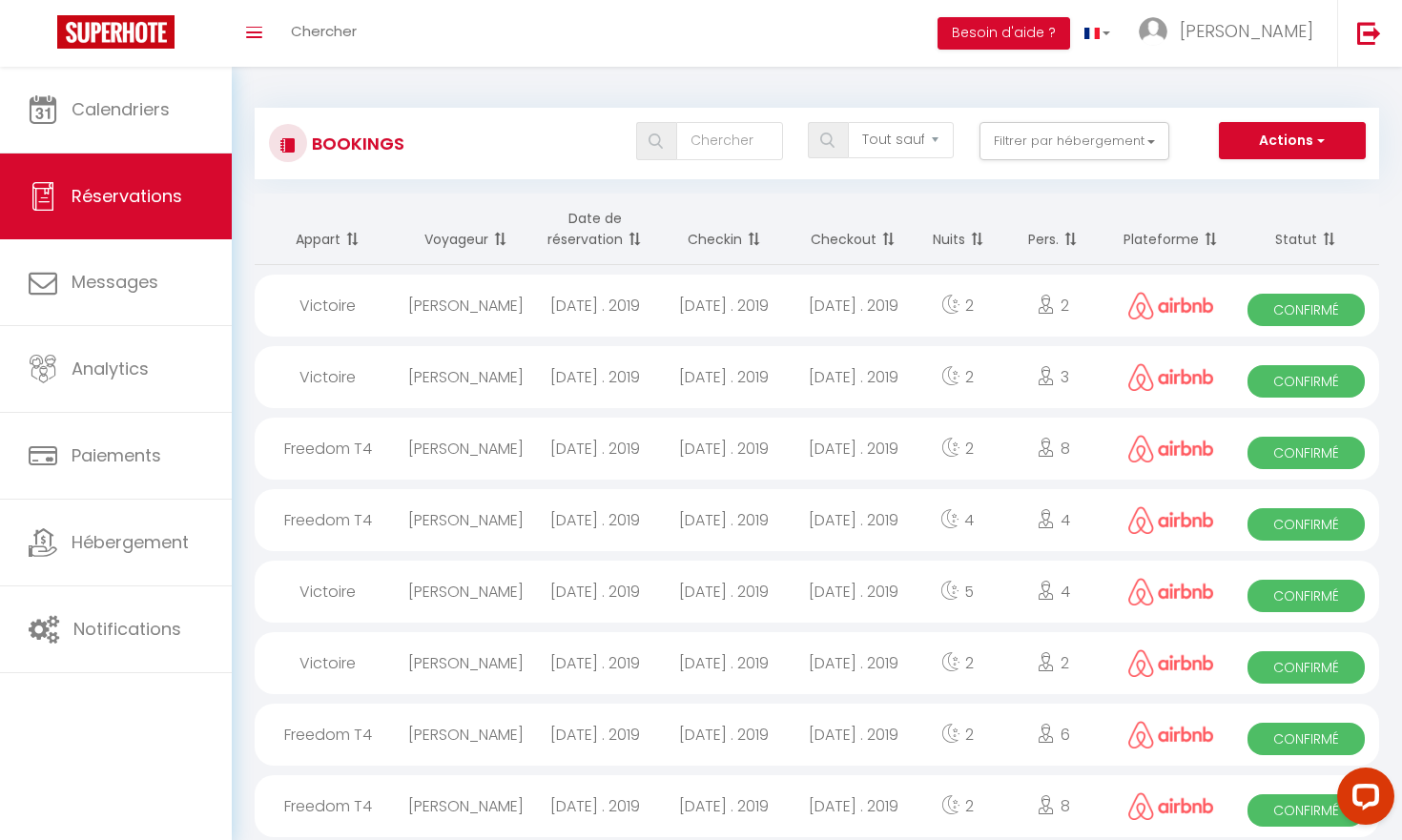 click at bounding box center (752, 239) 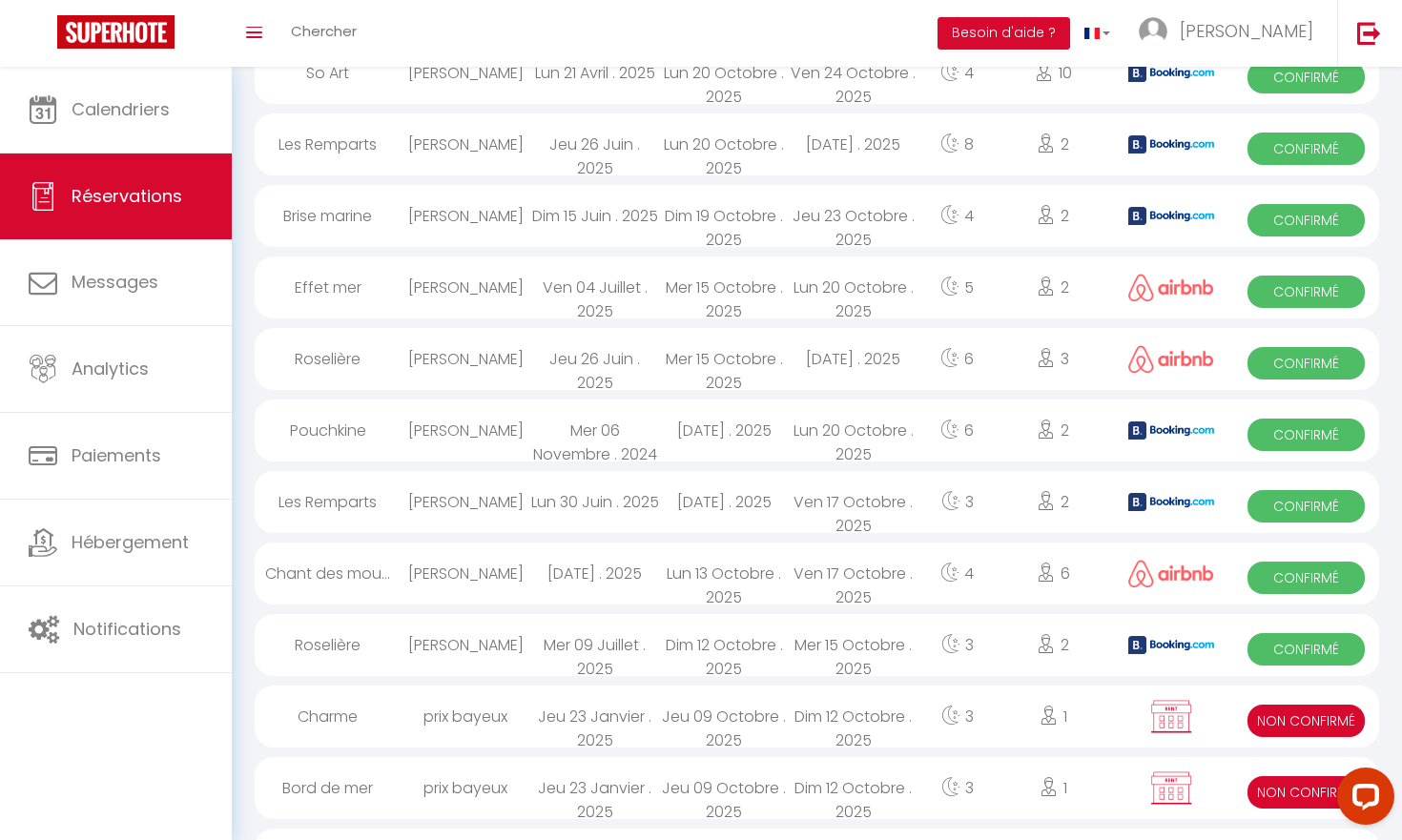 scroll, scrollTop: 3084, scrollLeft: 0, axis: vertical 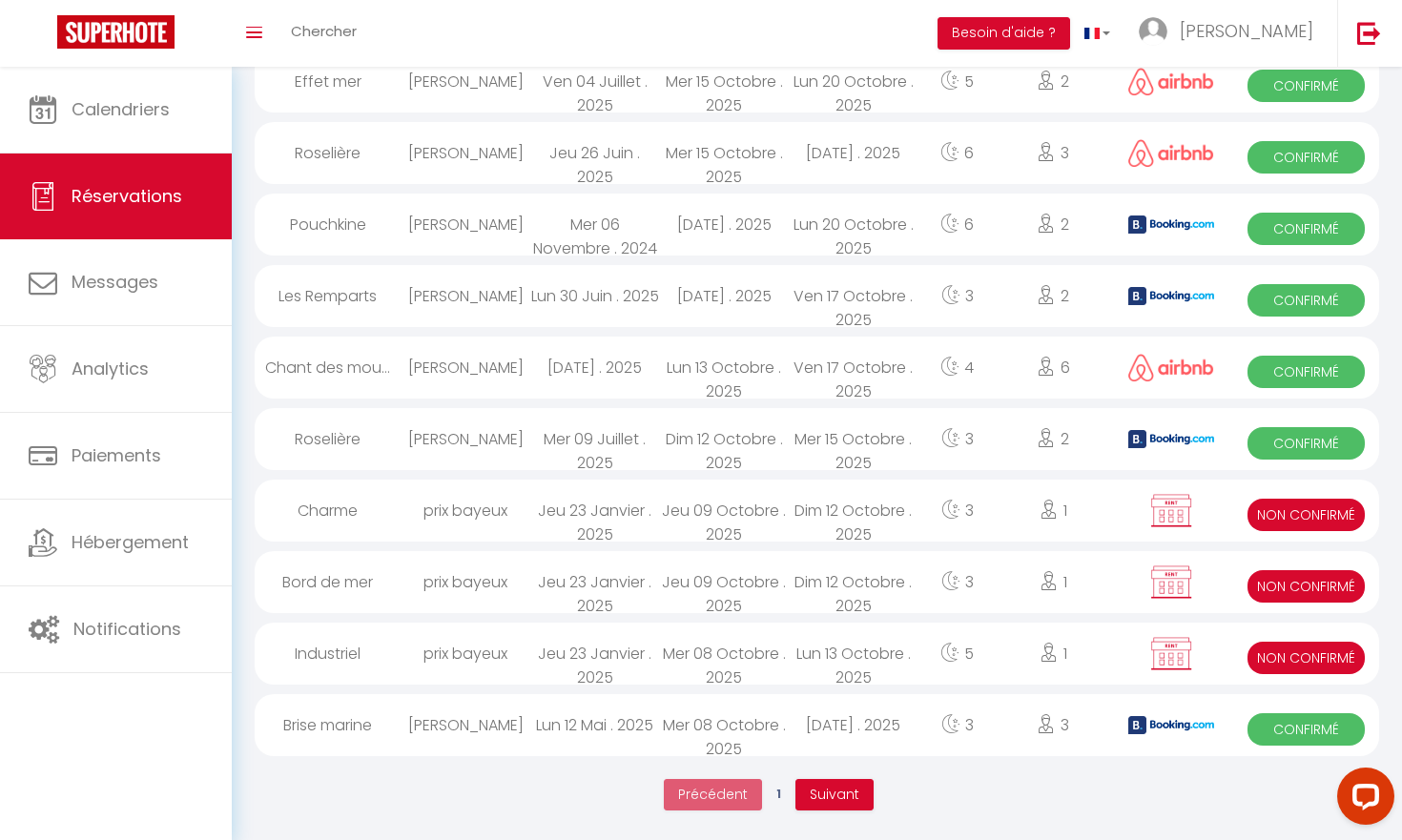 click on "Suivant" at bounding box center (835, 794) 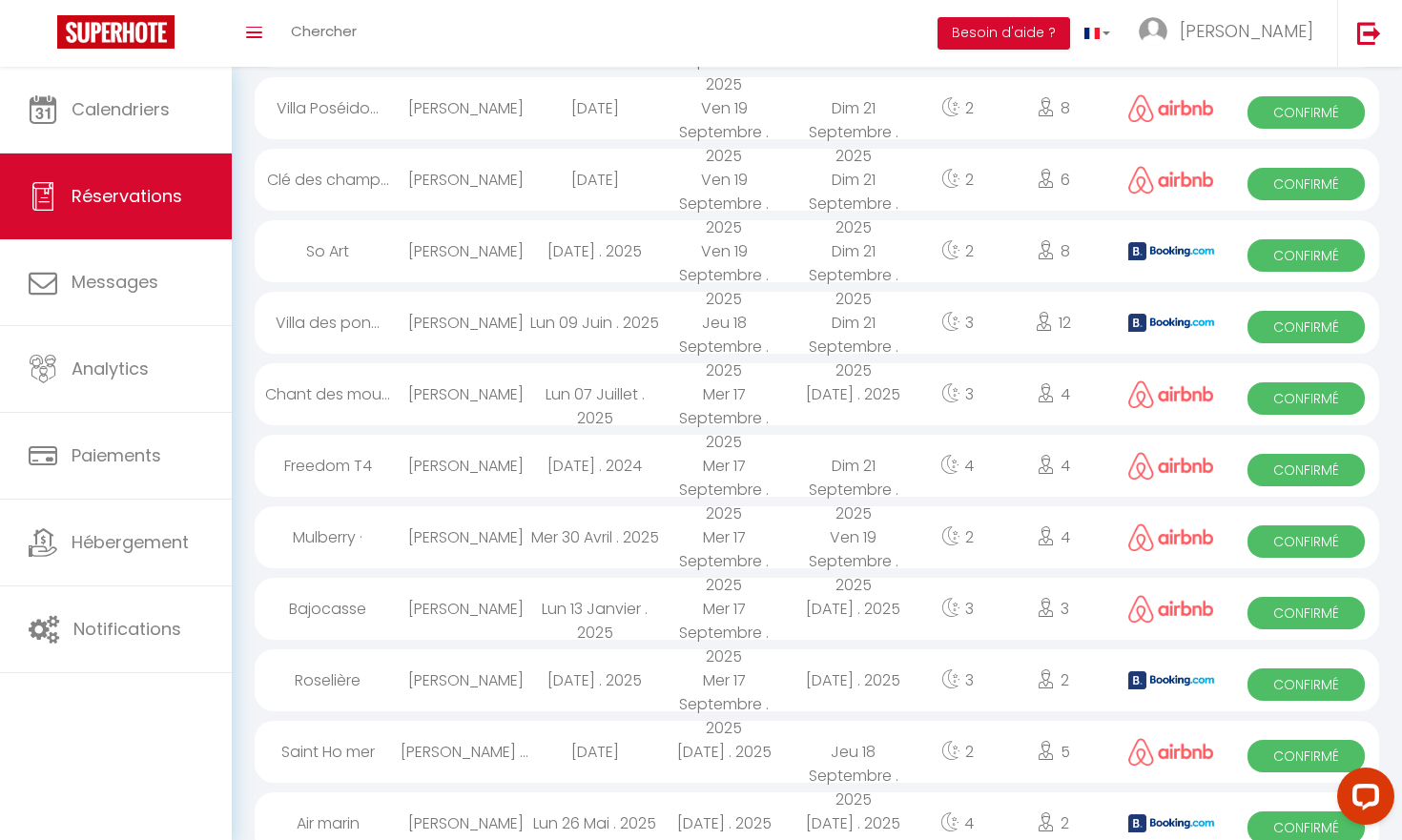 scroll, scrollTop: 3084, scrollLeft: 0, axis: vertical 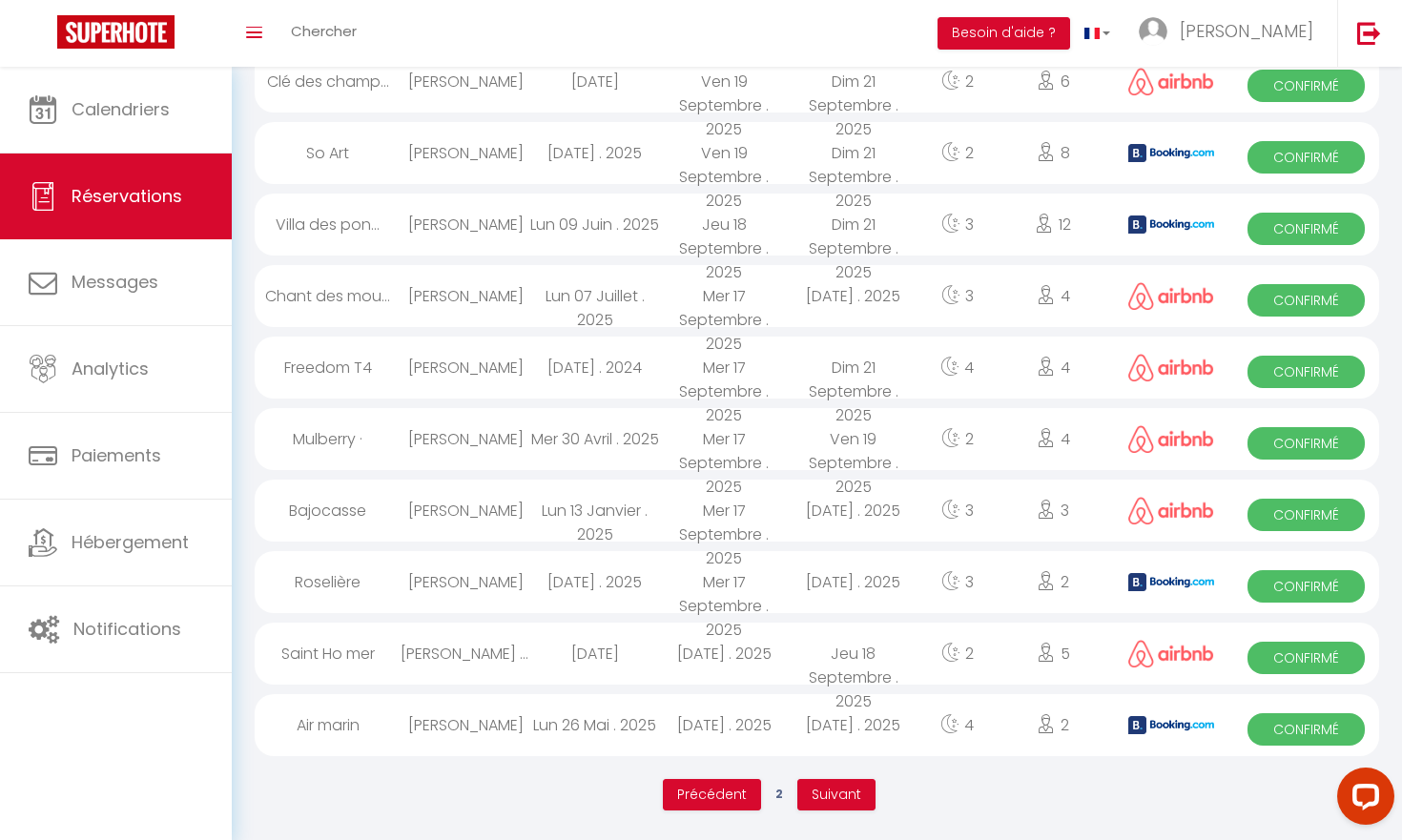 click on "Suivant" at bounding box center (836, 794) 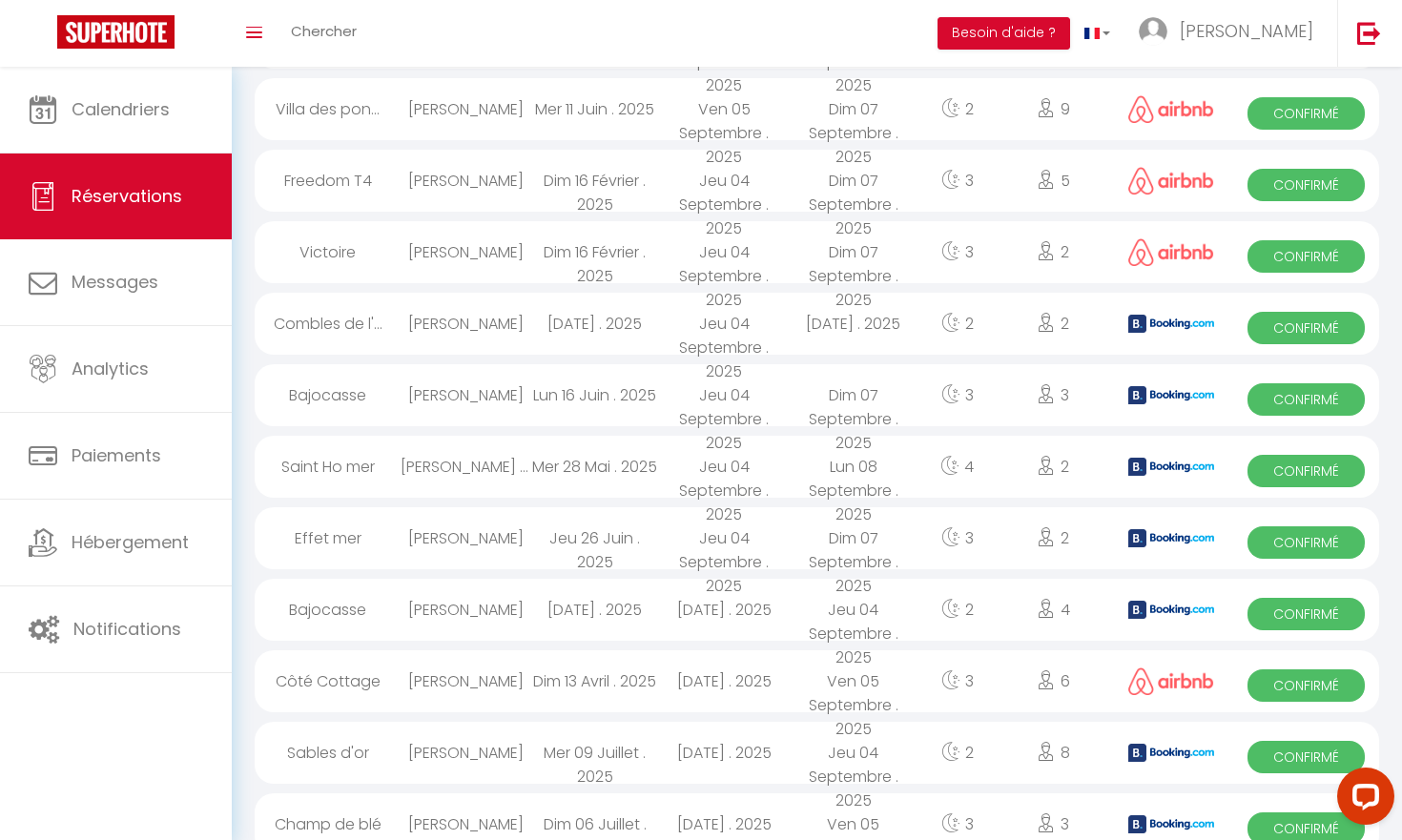 scroll, scrollTop: 3084, scrollLeft: 0, axis: vertical 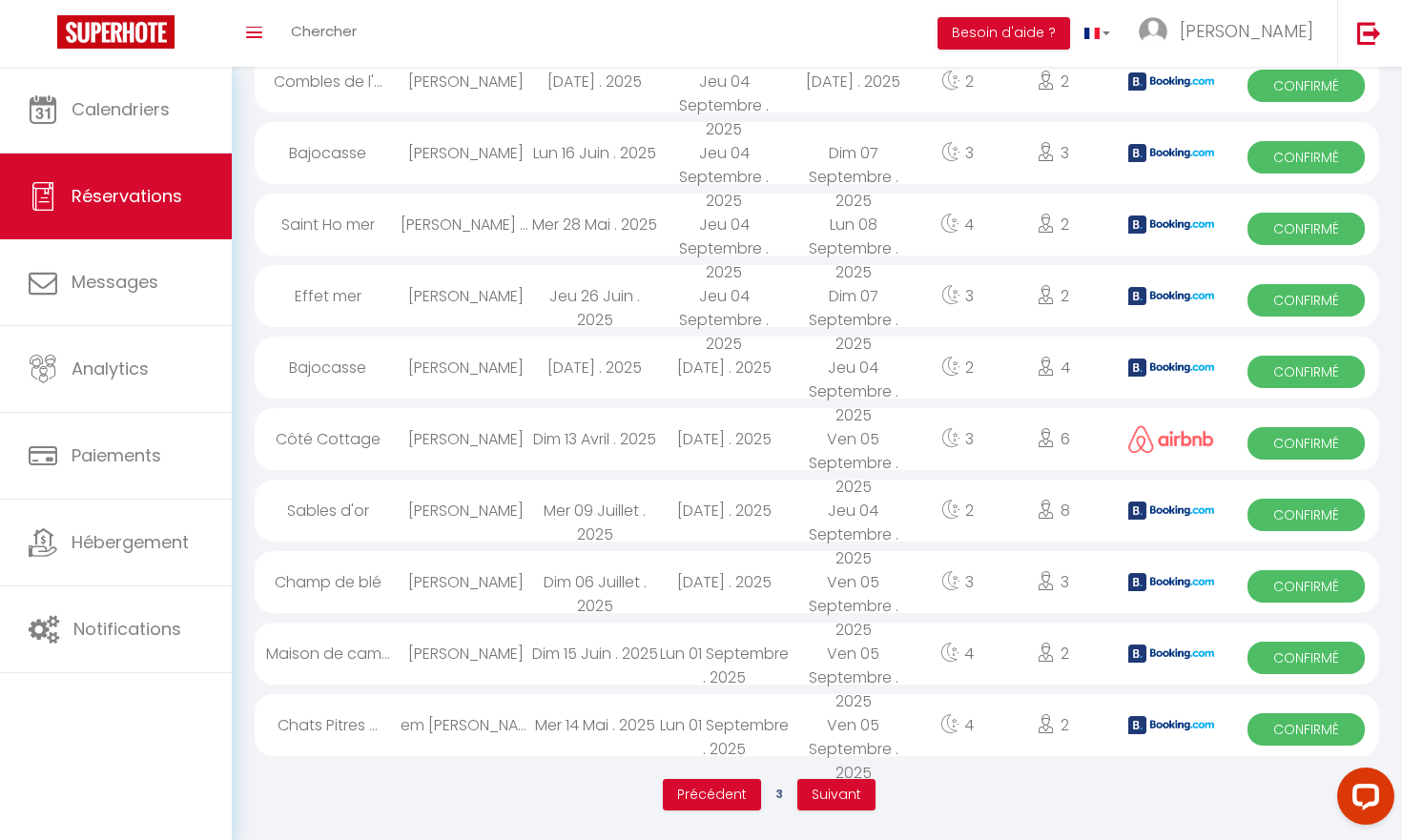 click on "Suivant" at bounding box center (836, 795) 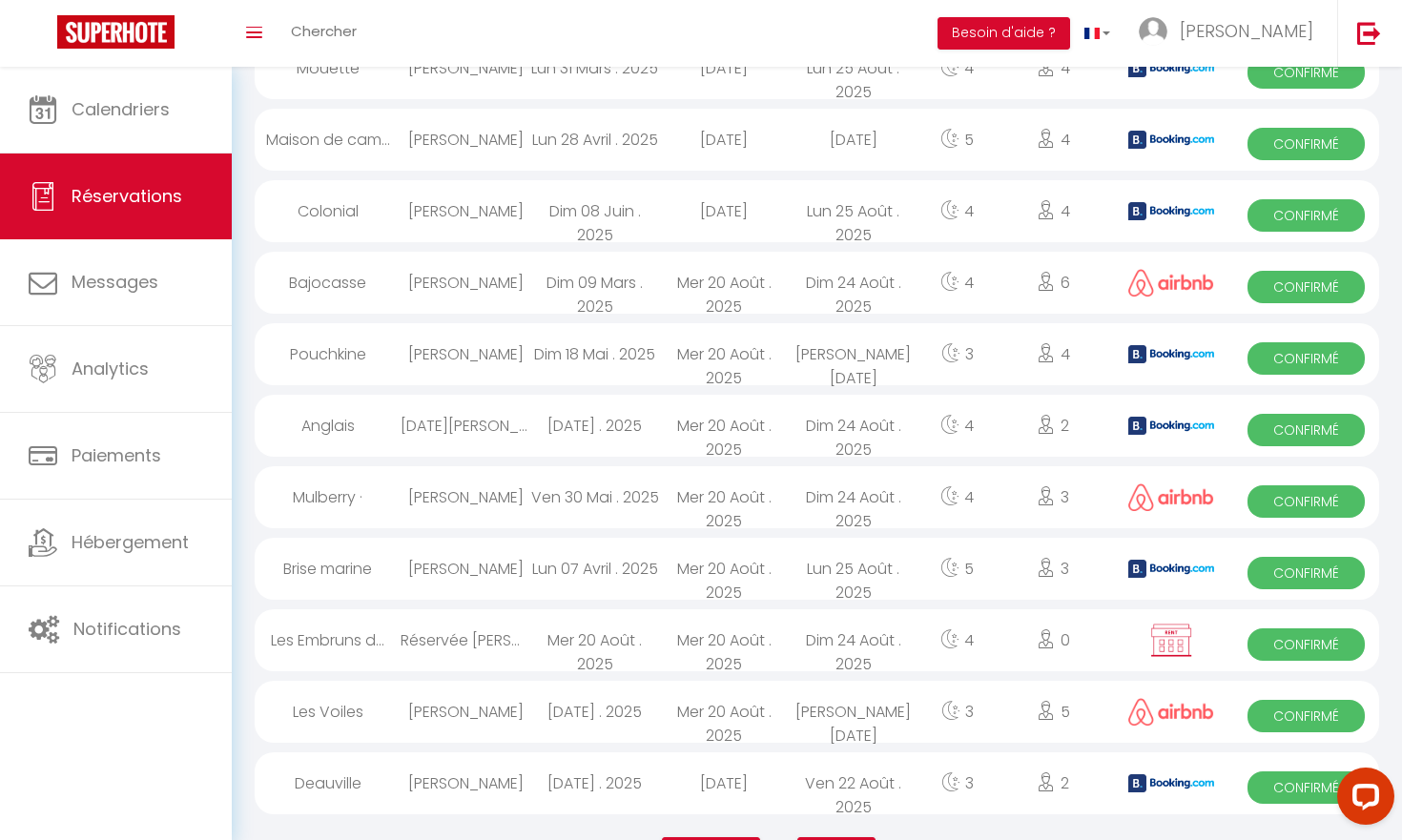 scroll, scrollTop: 3084, scrollLeft: 0, axis: vertical 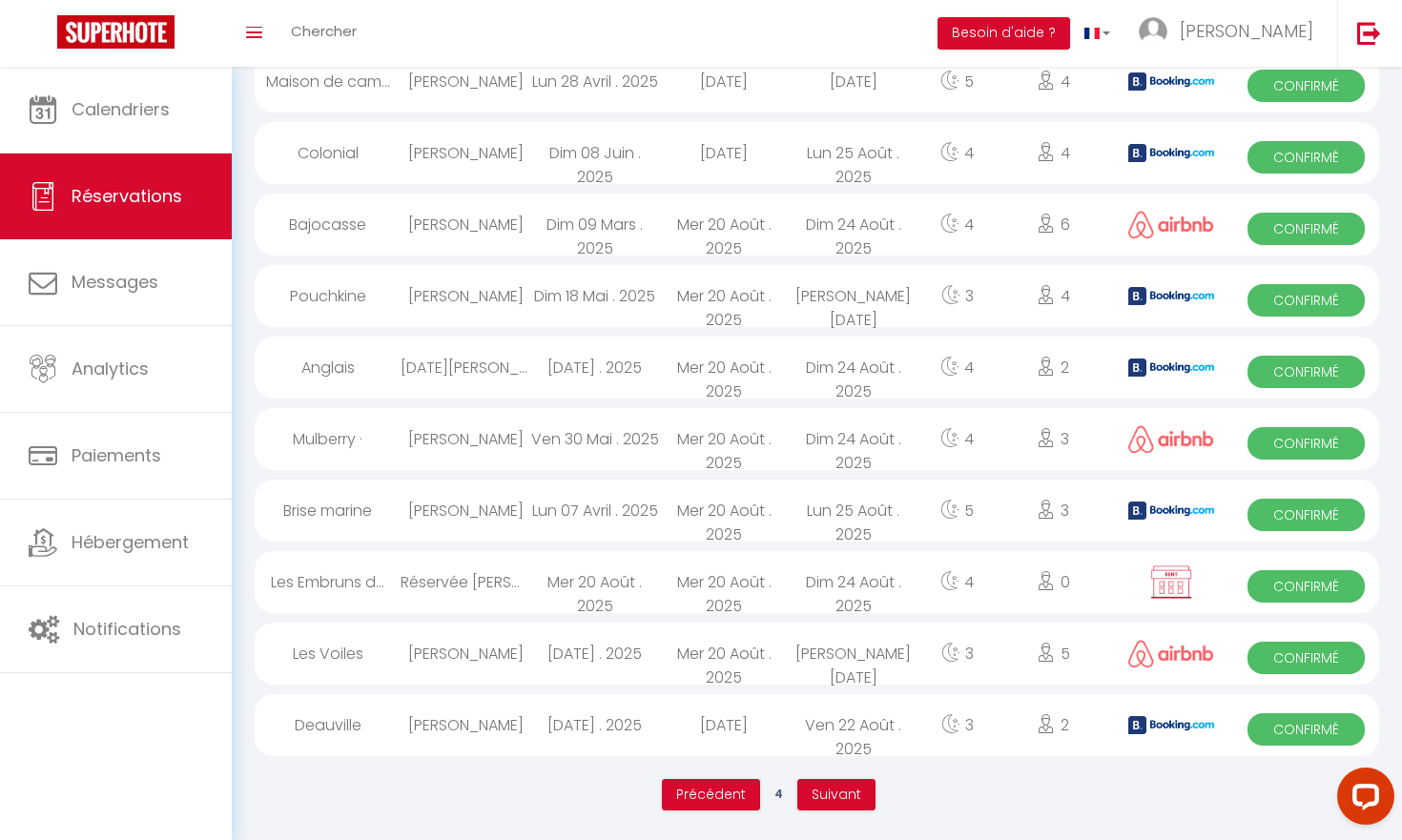 click on "Suivant" at bounding box center (836, 794) 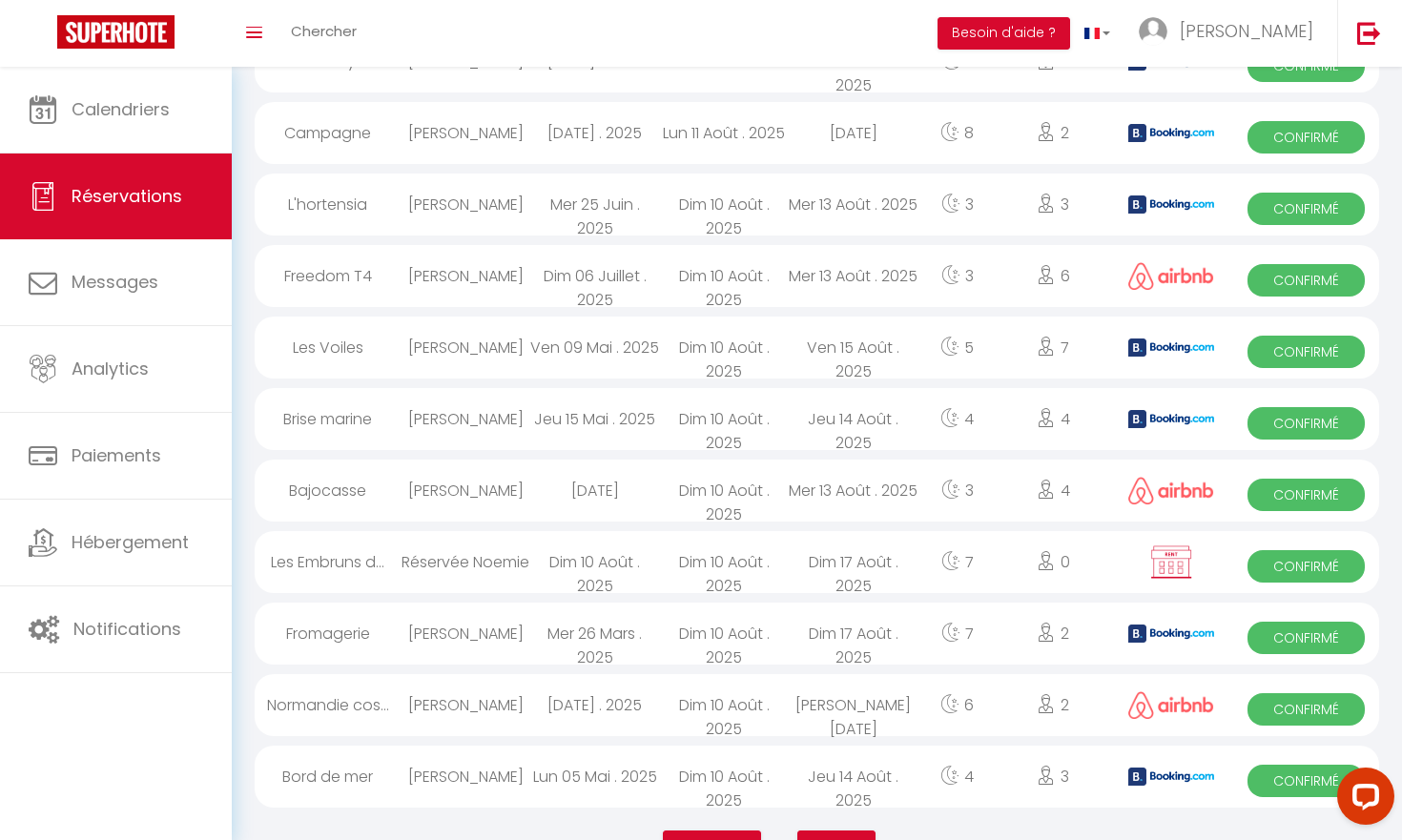 scroll, scrollTop: 3040, scrollLeft: 0, axis: vertical 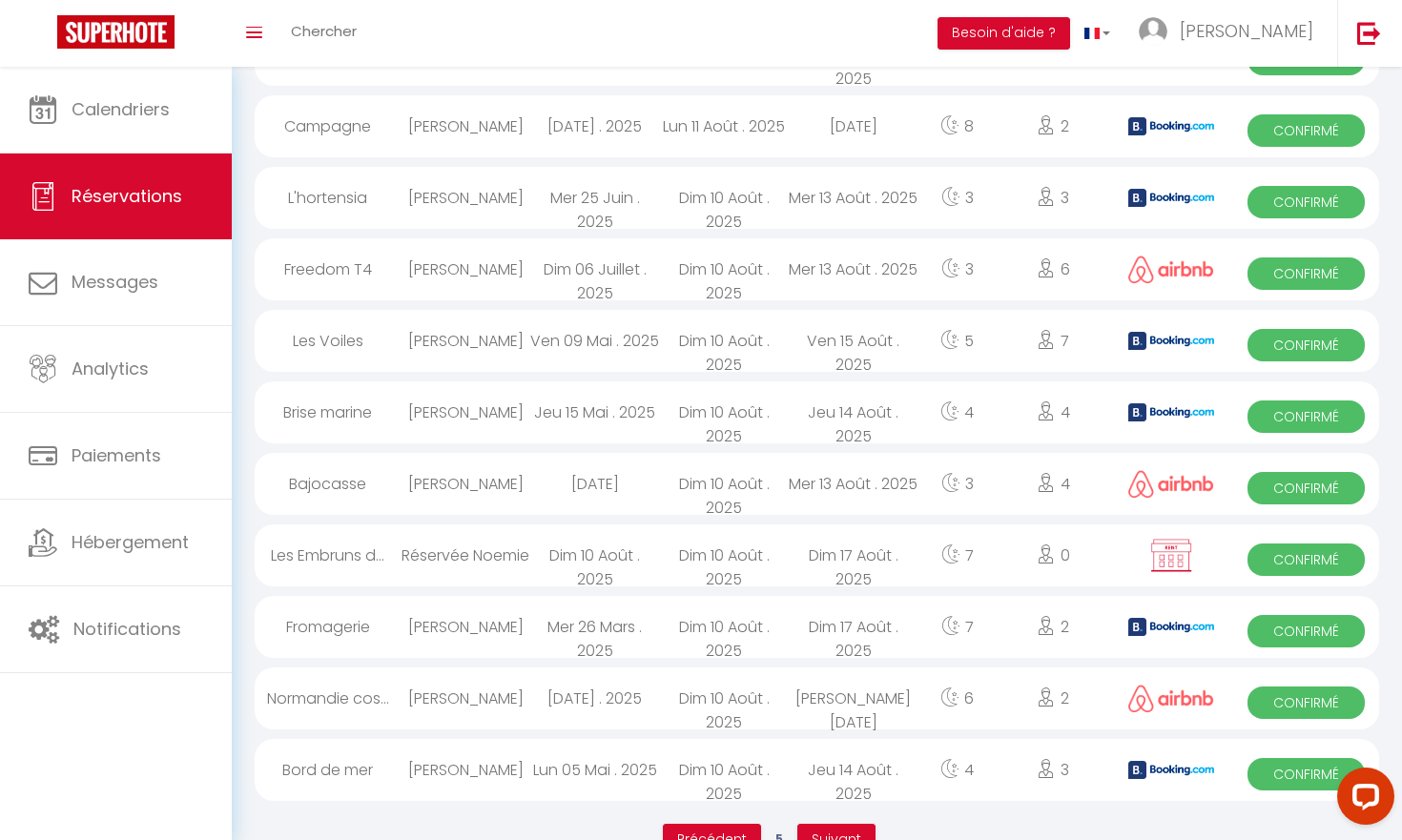 click on "Suivant" at bounding box center (836, 839) 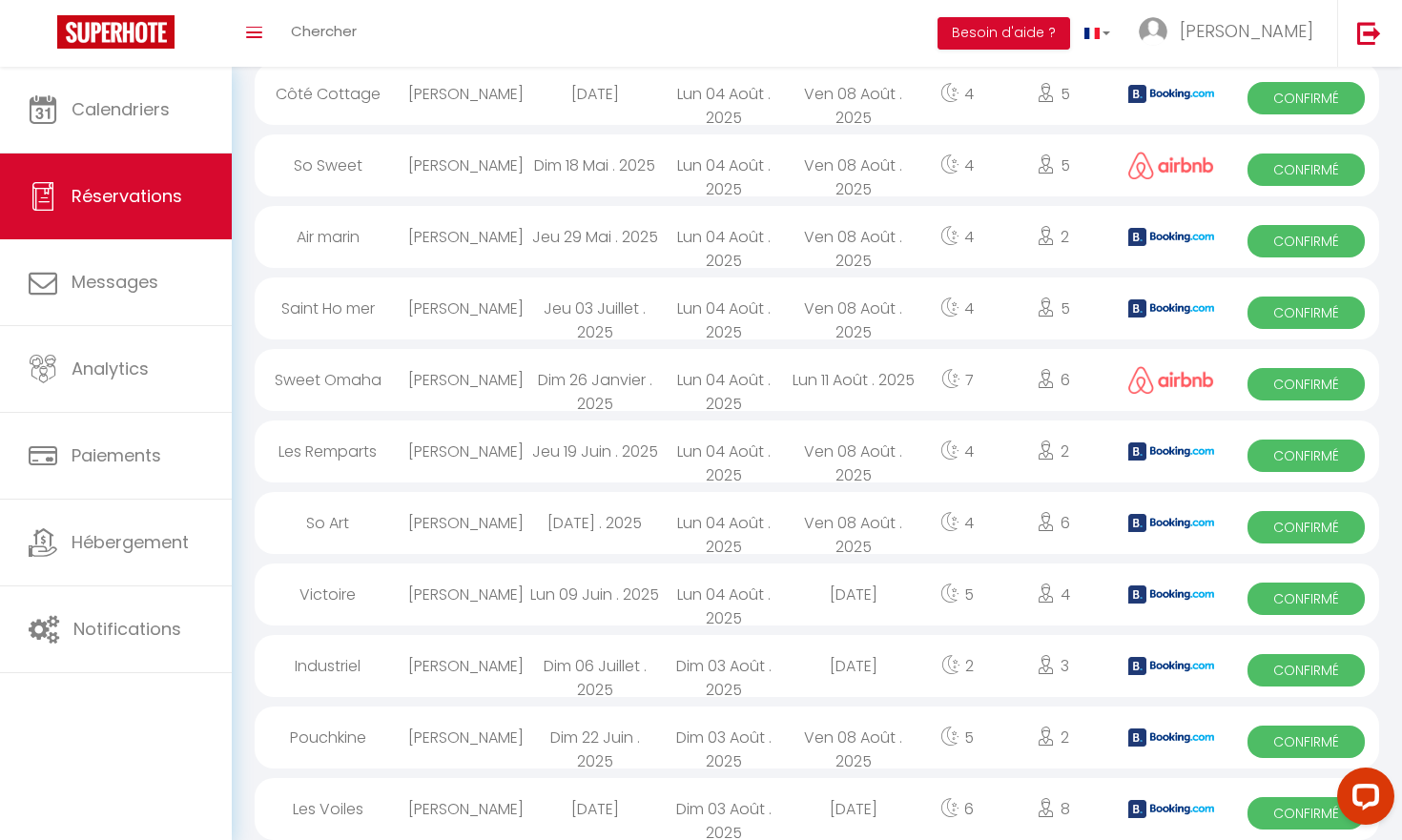 scroll, scrollTop: 3084, scrollLeft: 0, axis: vertical 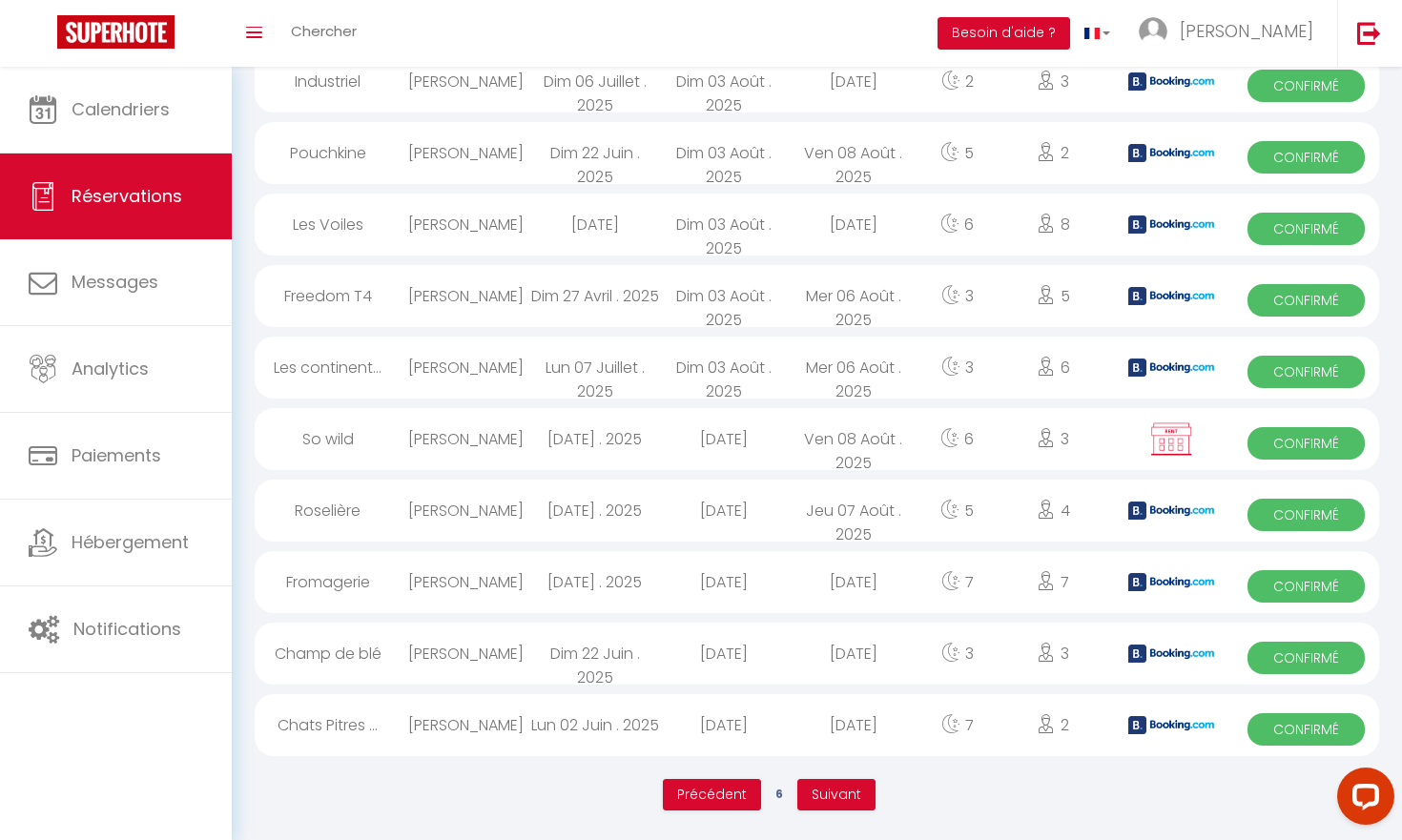 click on "Suivant" at bounding box center [836, 794] 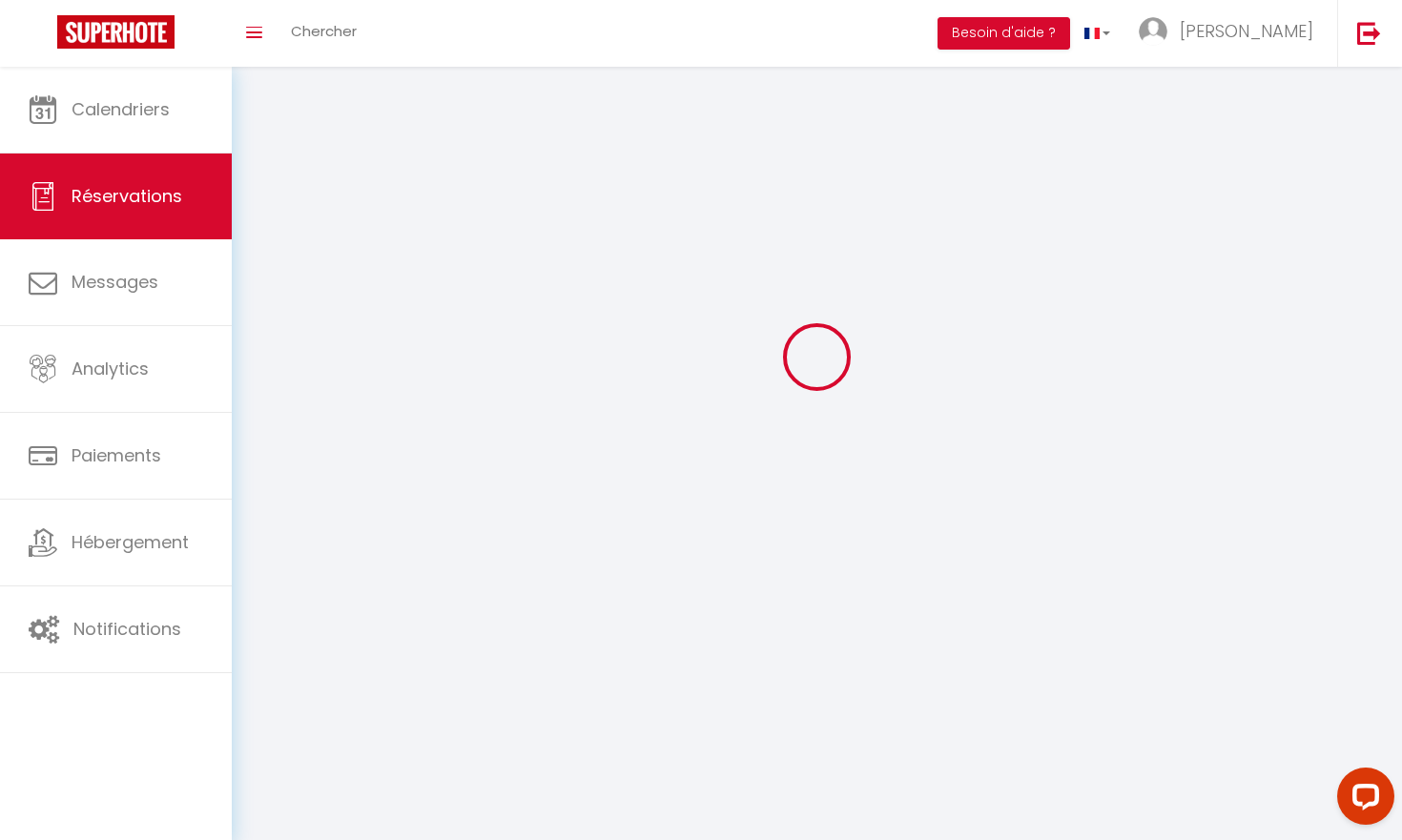 scroll, scrollTop: 67, scrollLeft: 0, axis: vertical 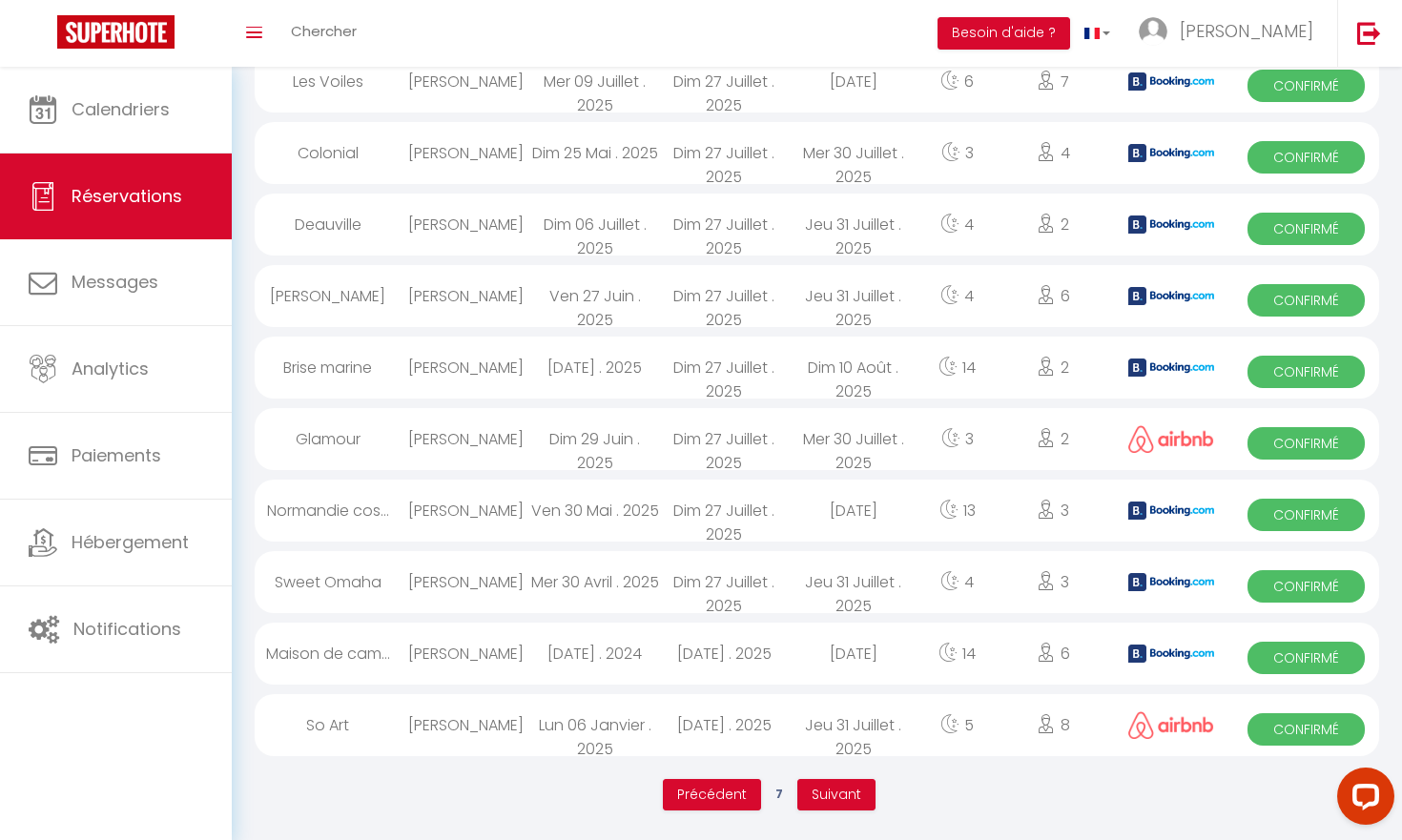 click on "Suivant" at bounding box center [836, 794] 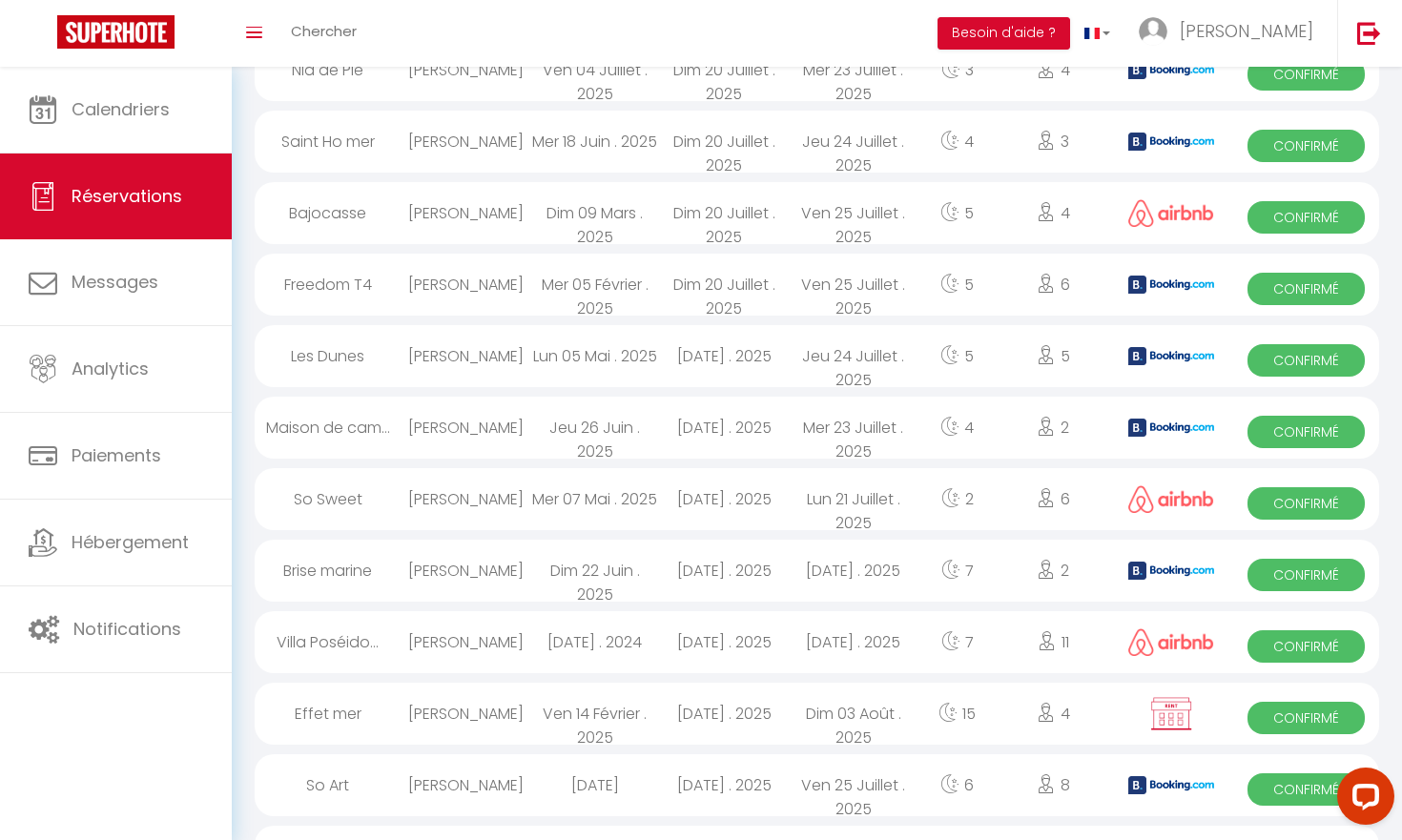 scroll, scrollTop: 3084, scrollLeft: 0, axis: vertical 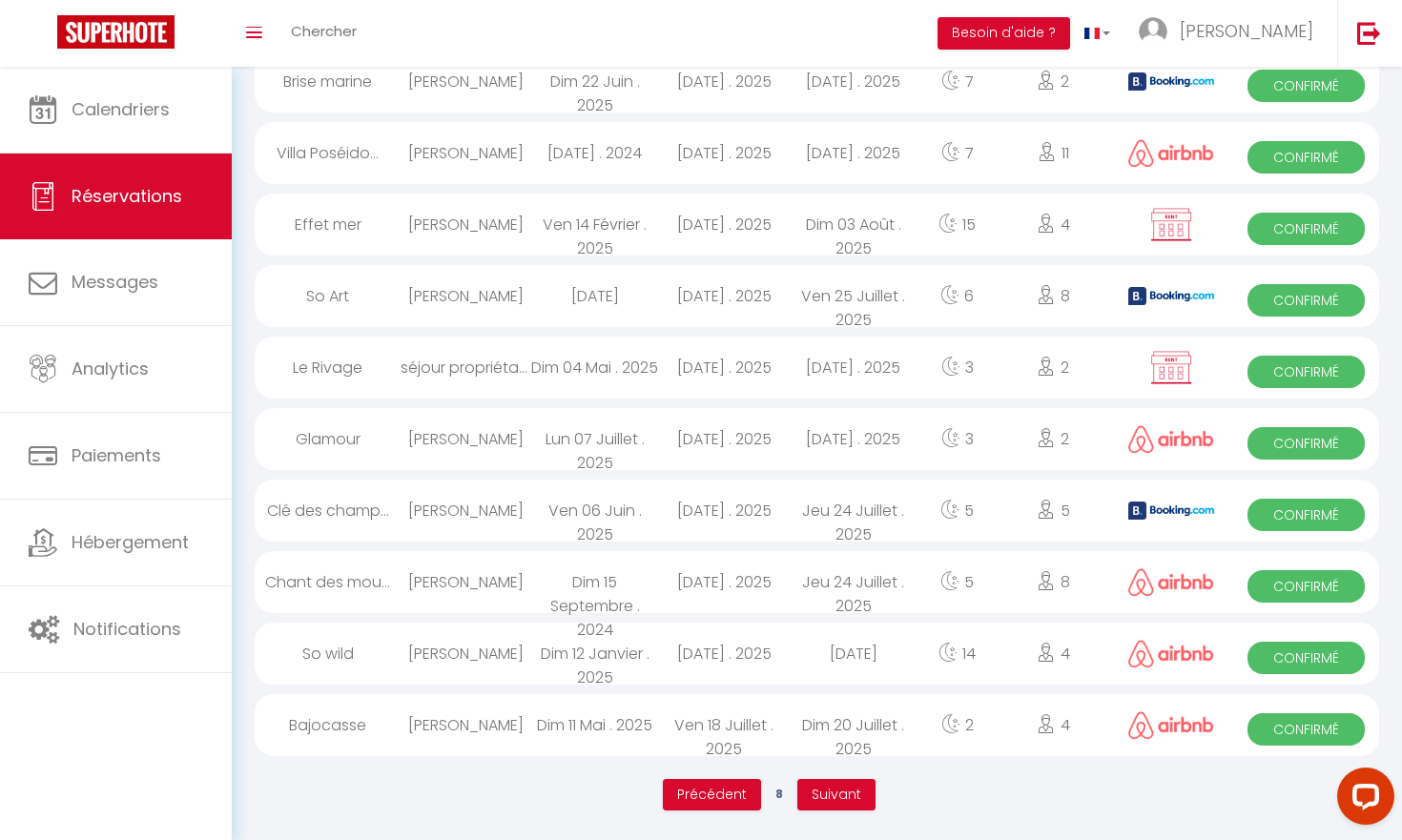 click on "Suivant" at bounding box center (836, 794) 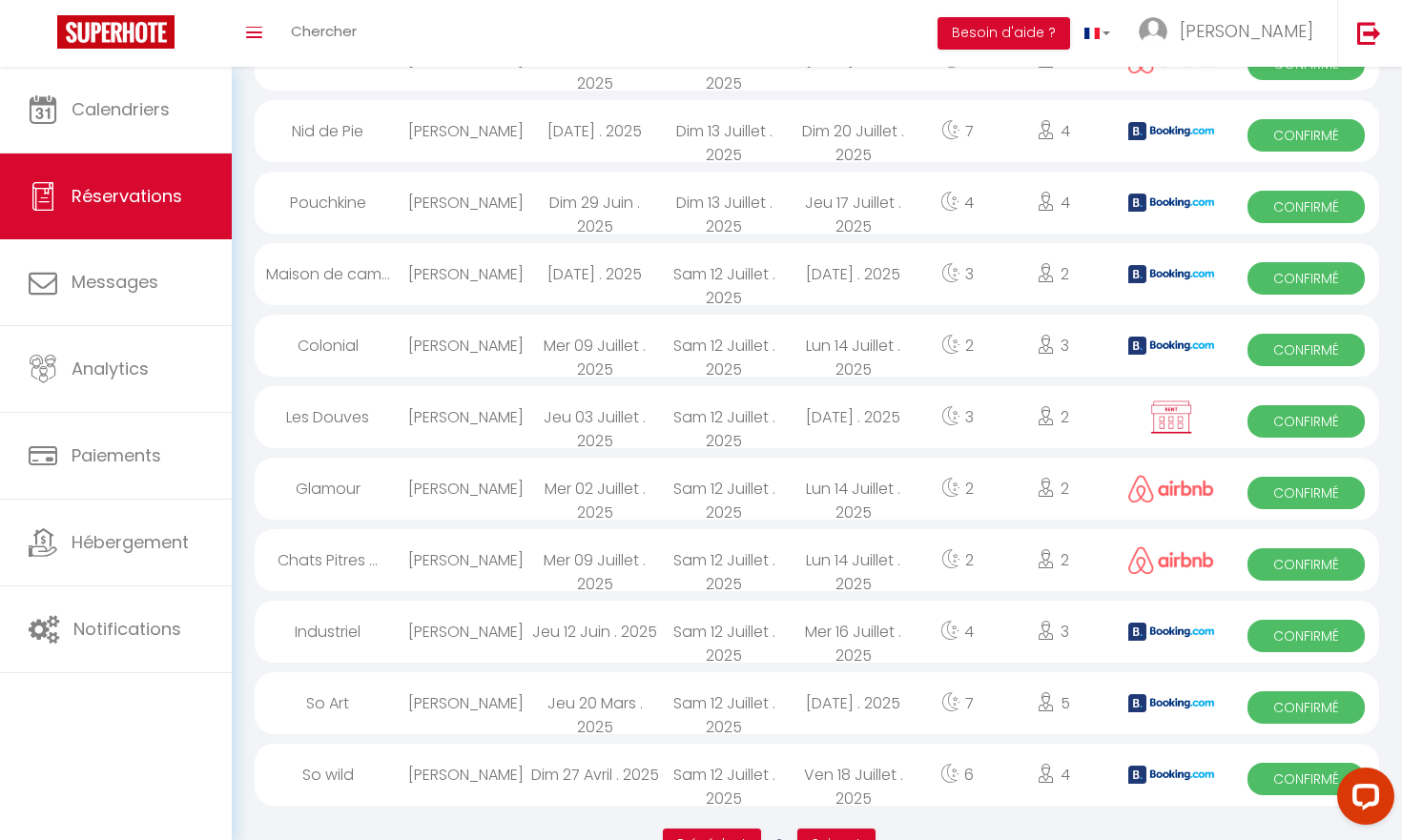 scroll, scrollTop: 3084, scrollLeft: 0, axis: vertical 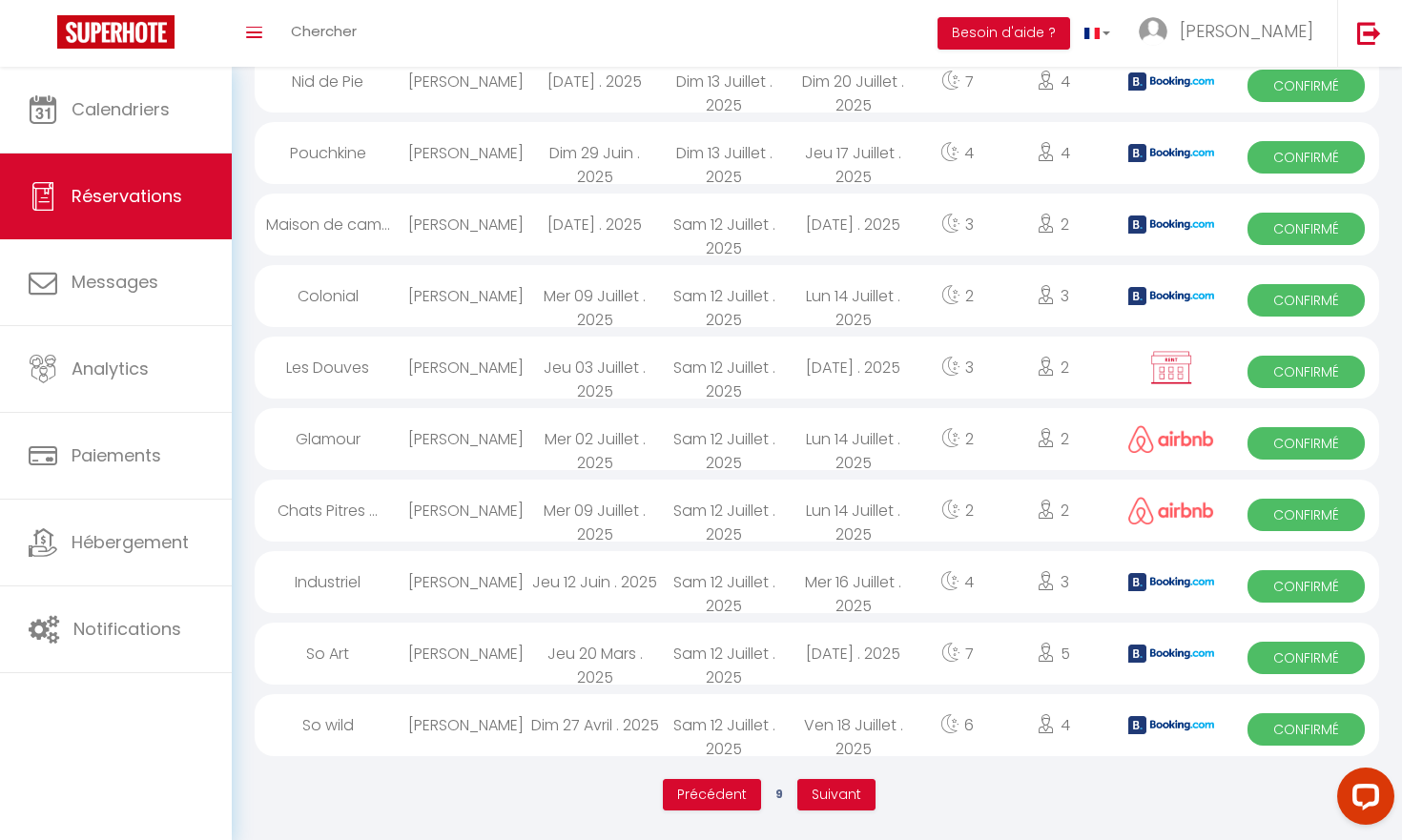 click on "Précédent   9   Suivant" at bounding box center (769, 794) 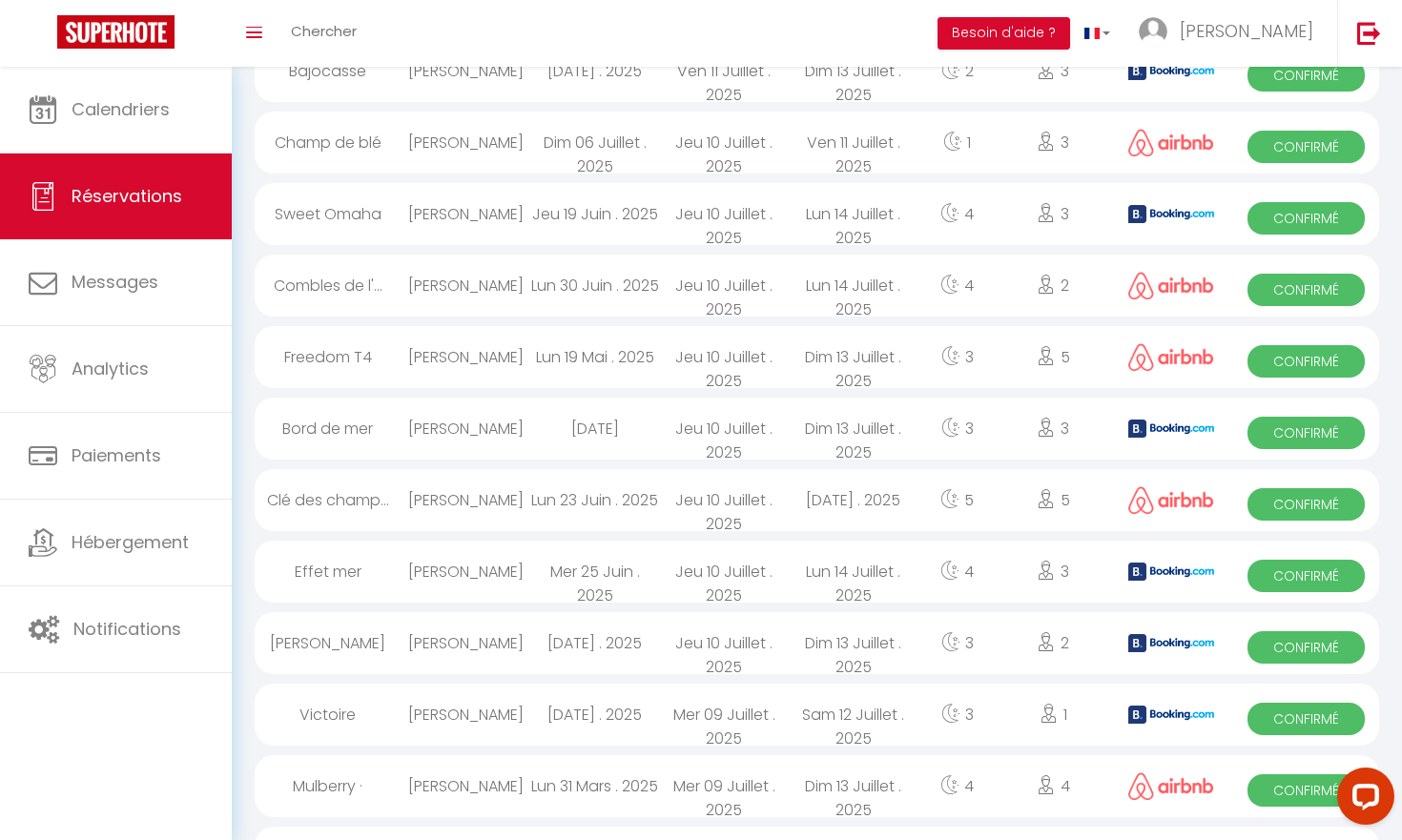 scroll, scrollTop: 1164, scrollLeft: 0, axis: vertical 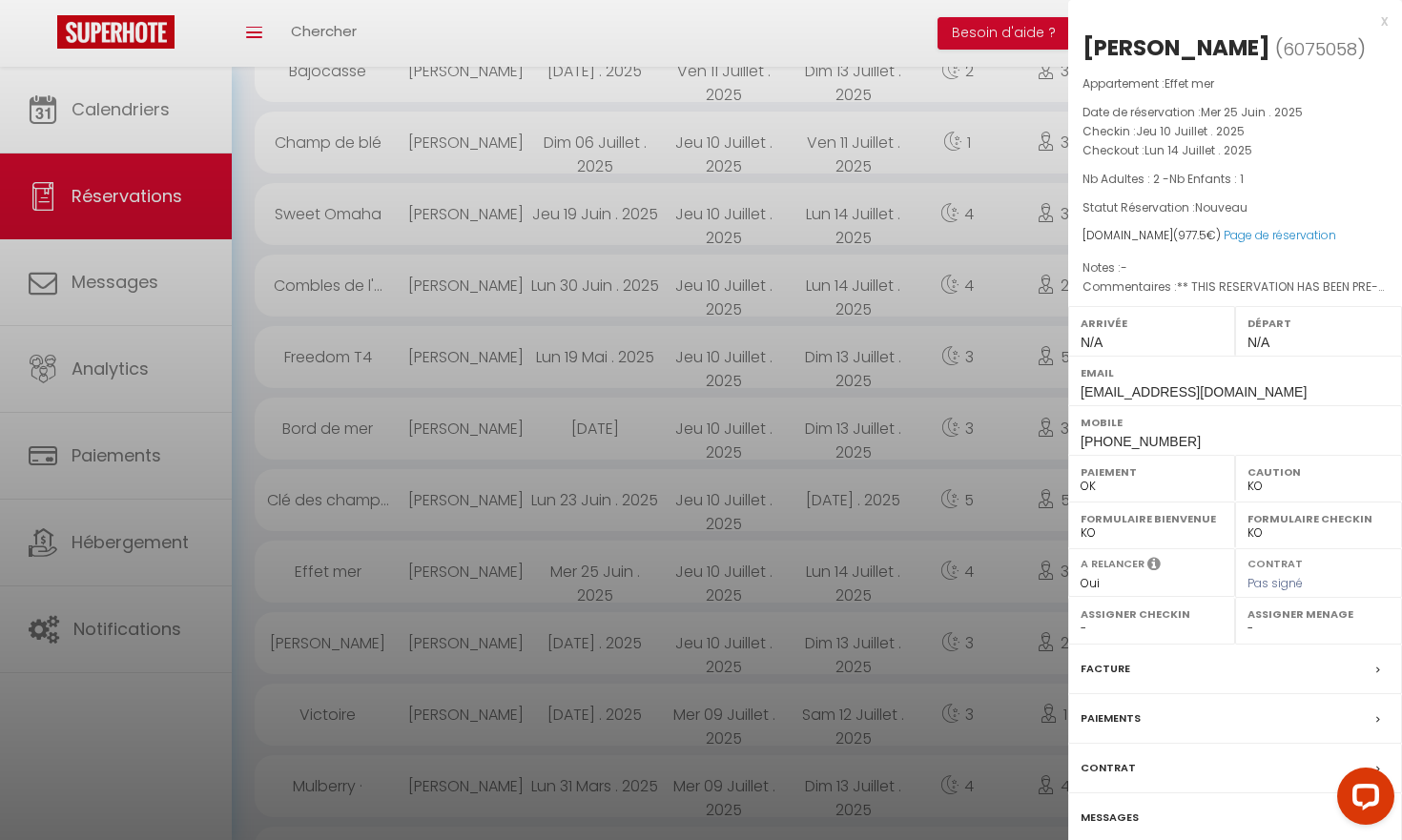 click on "Messages" at bounding box center (1109, 817) 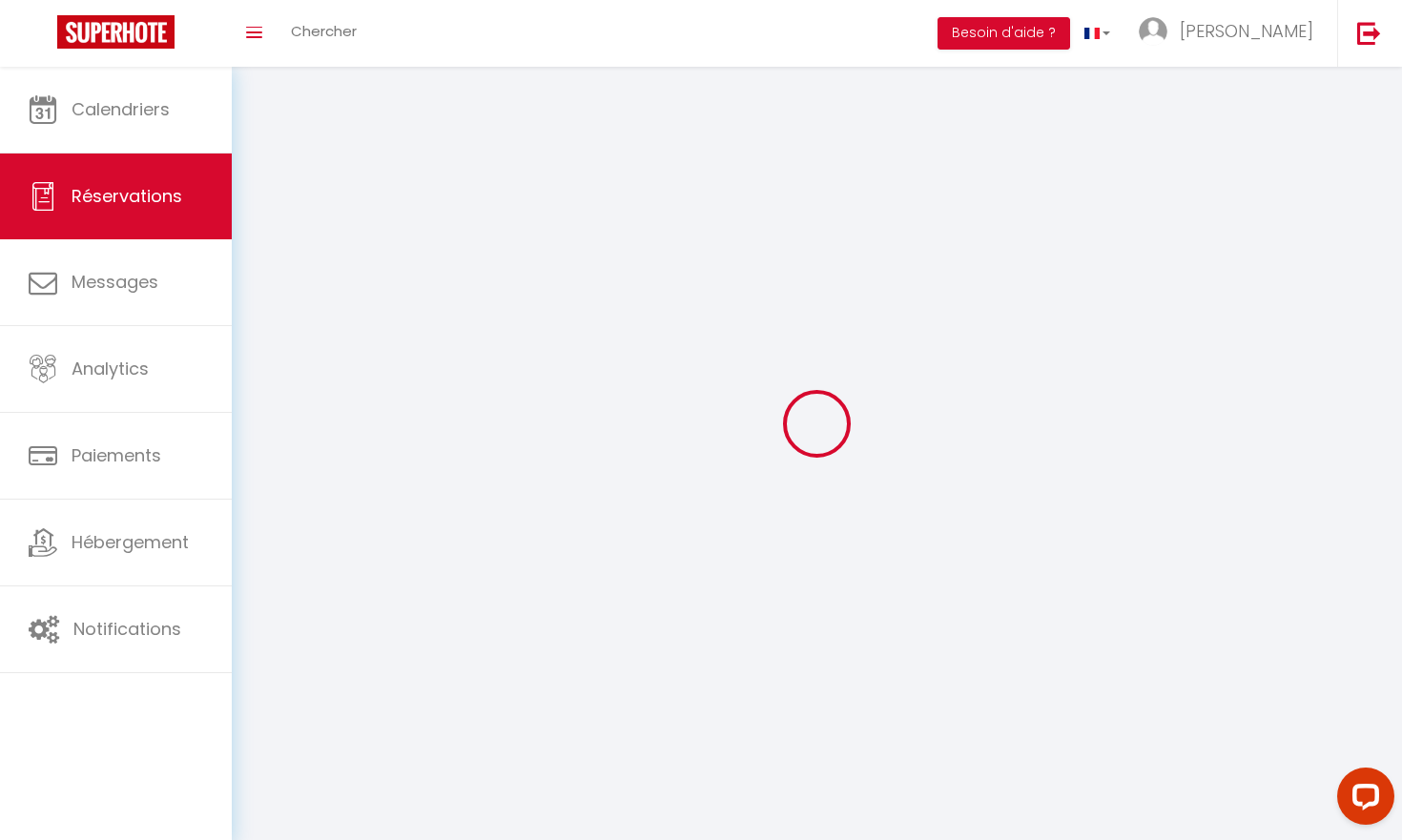 type on "Sonya" 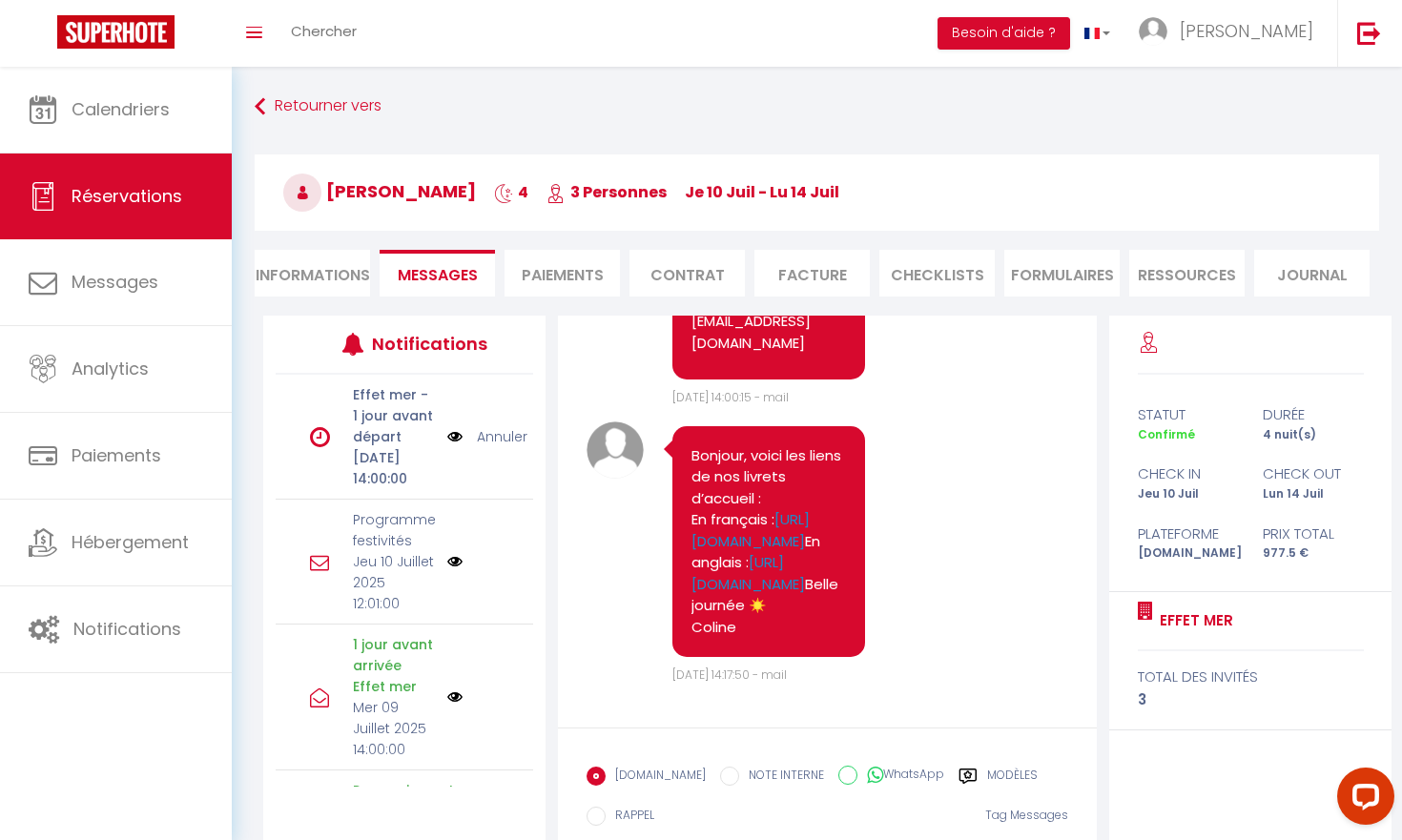 scroll, scrollTop: 10440, scrollLeft: 0, axis: vertical 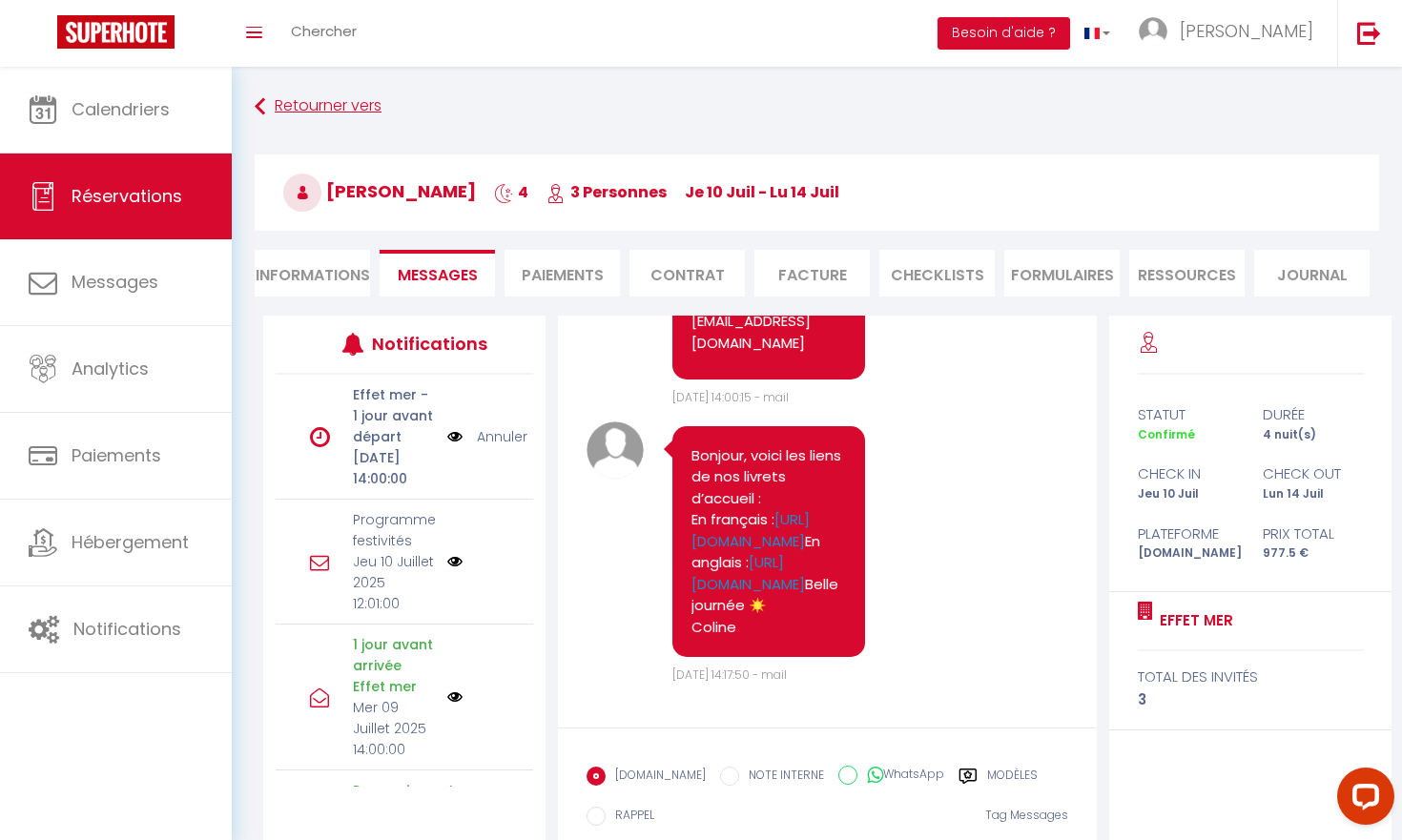 click on "Retourner vers" at bounding box center [816, 107] 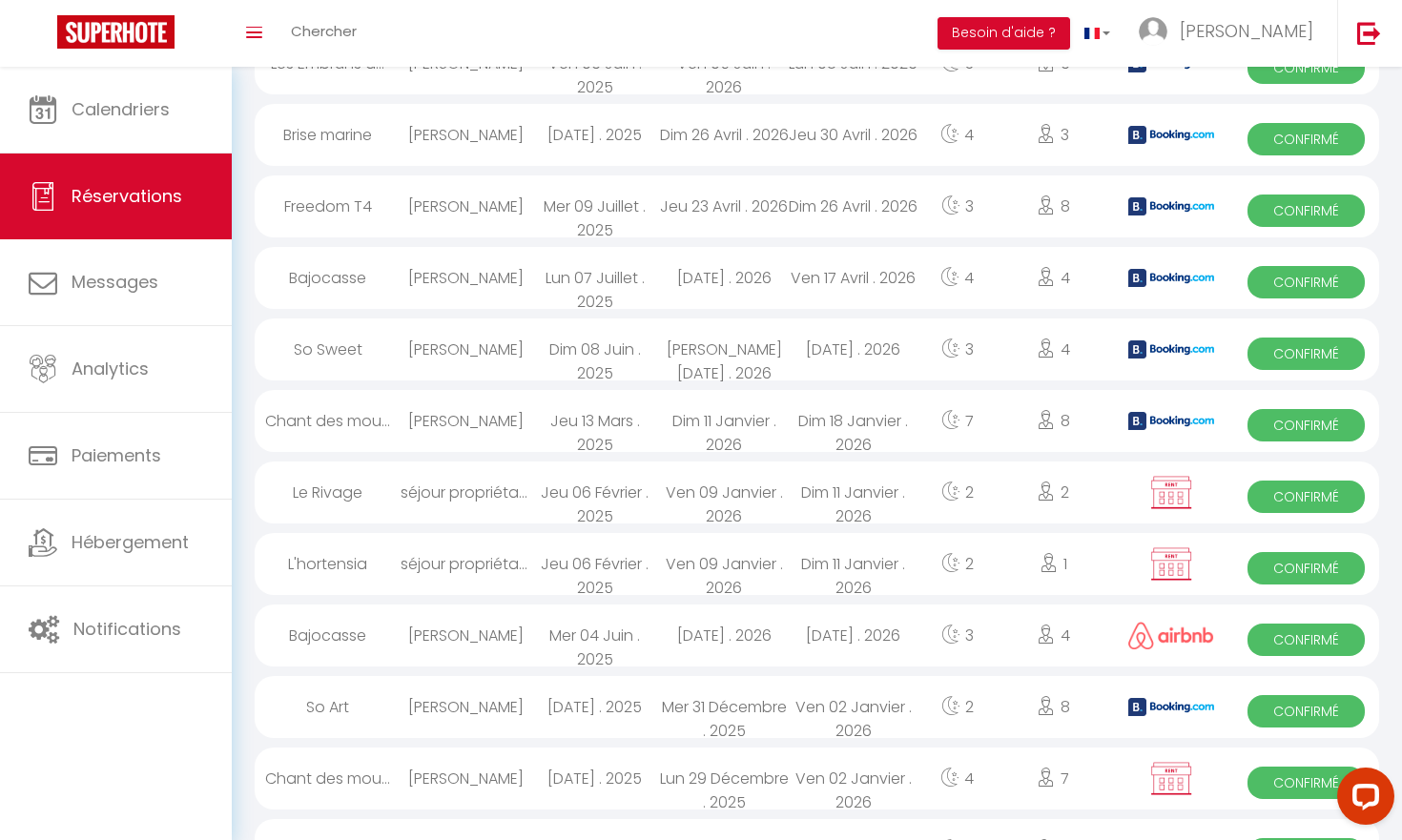 scroll, scrollTop: 0, scrollLeft: 0, axis: both 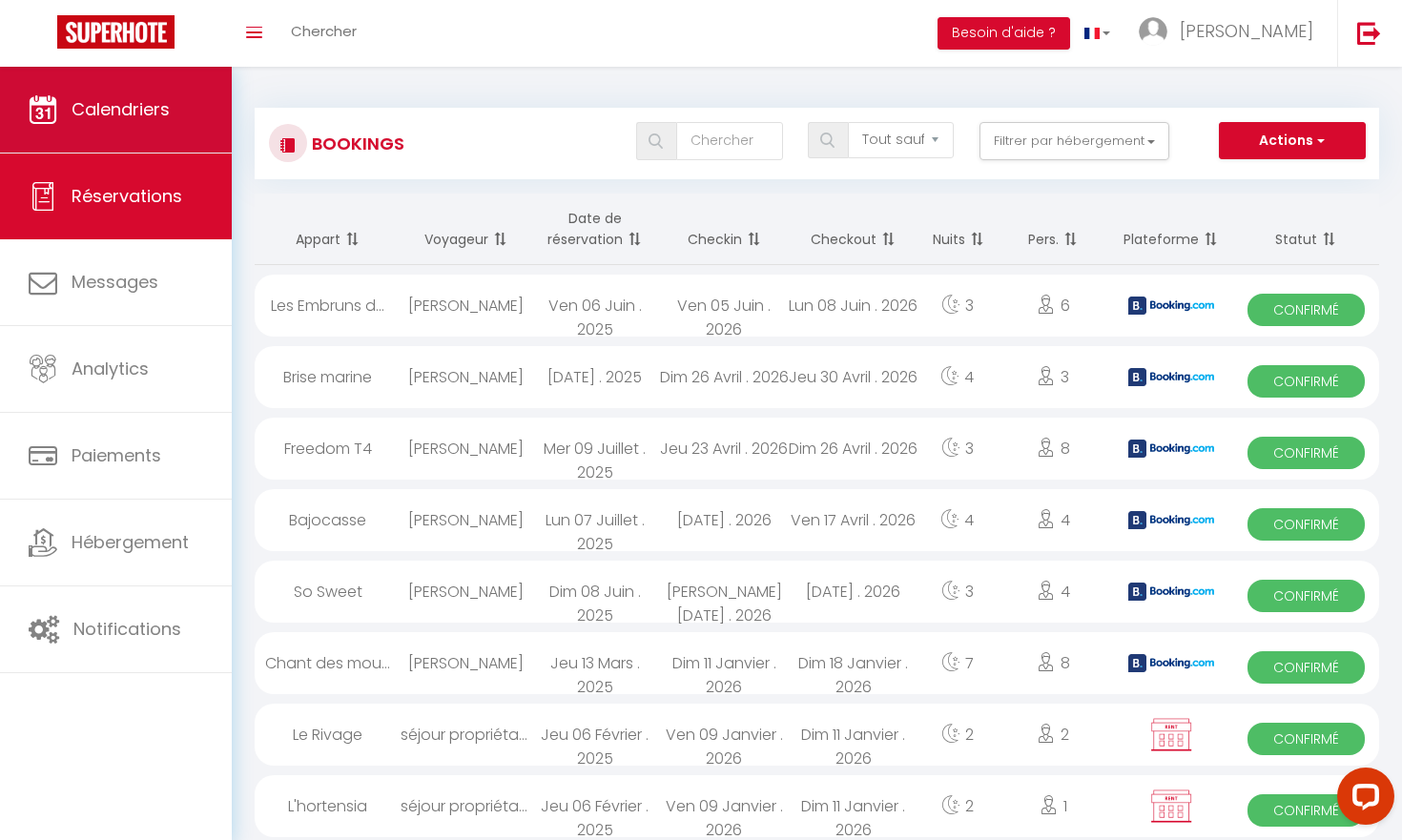 click on "Calendriers" at bounding box center [120, 109] 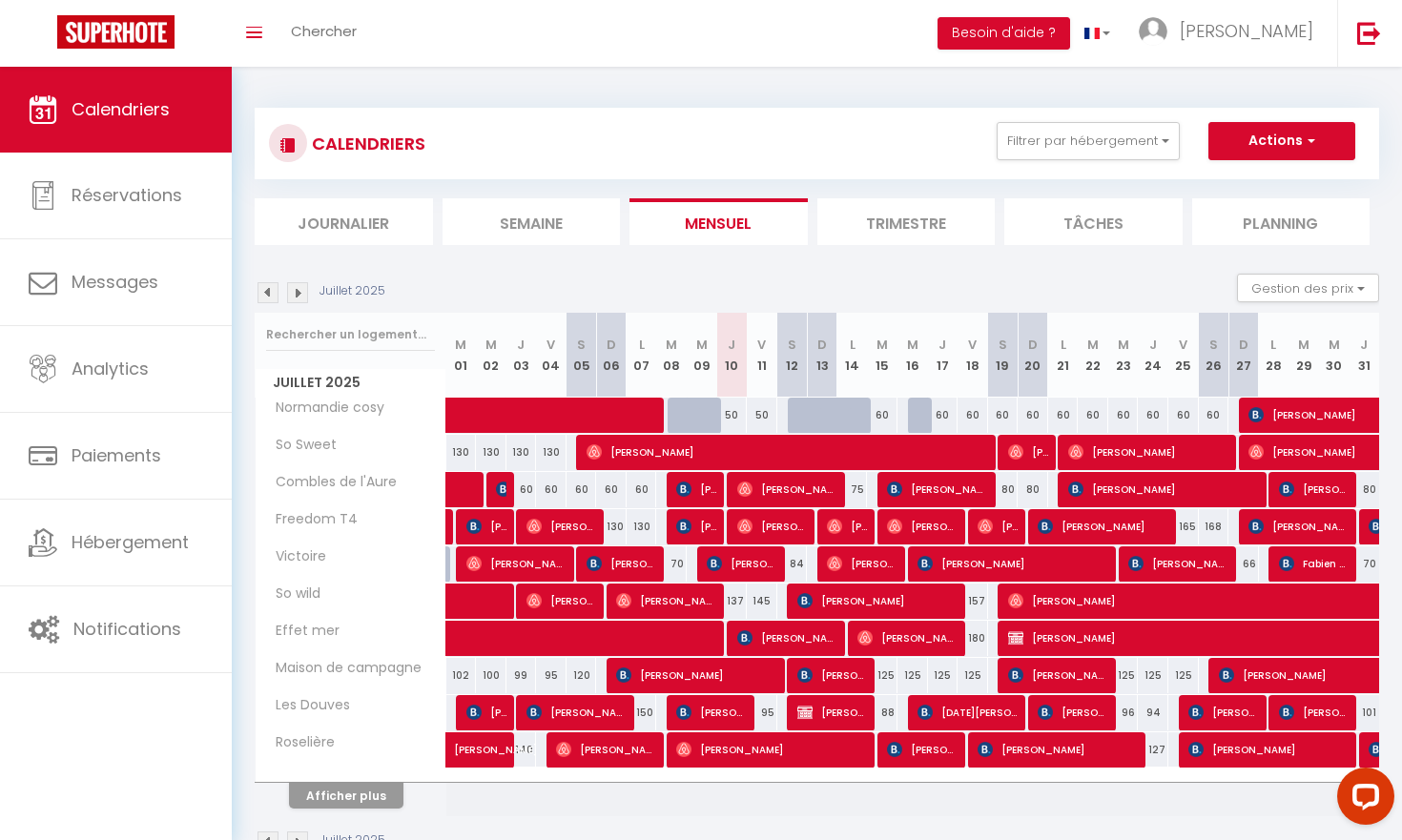 click on "Afficher plus" at bounding box center [346, 795] 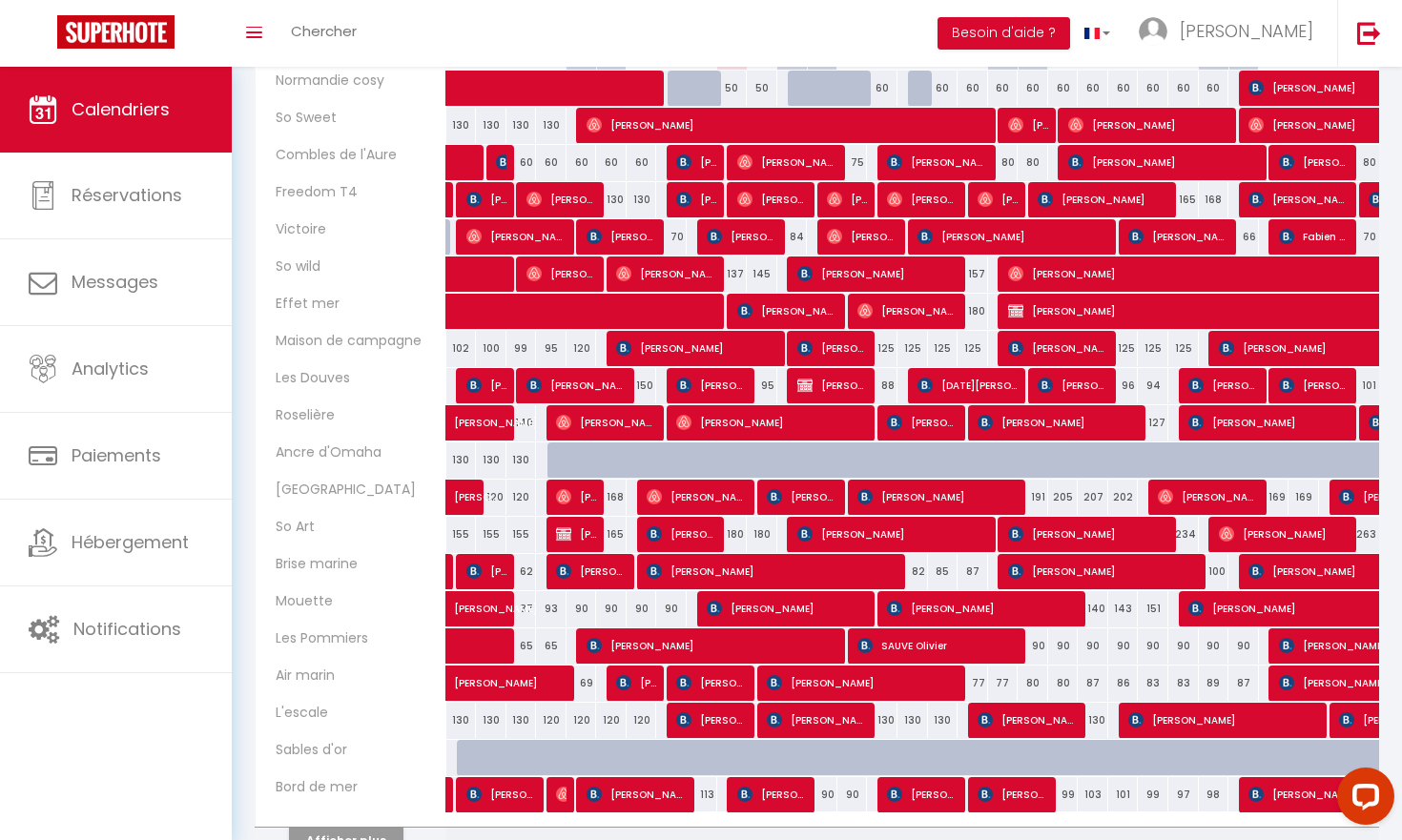 scroll, scrollTop: 425, scrollLeft: 0, axis: vertical 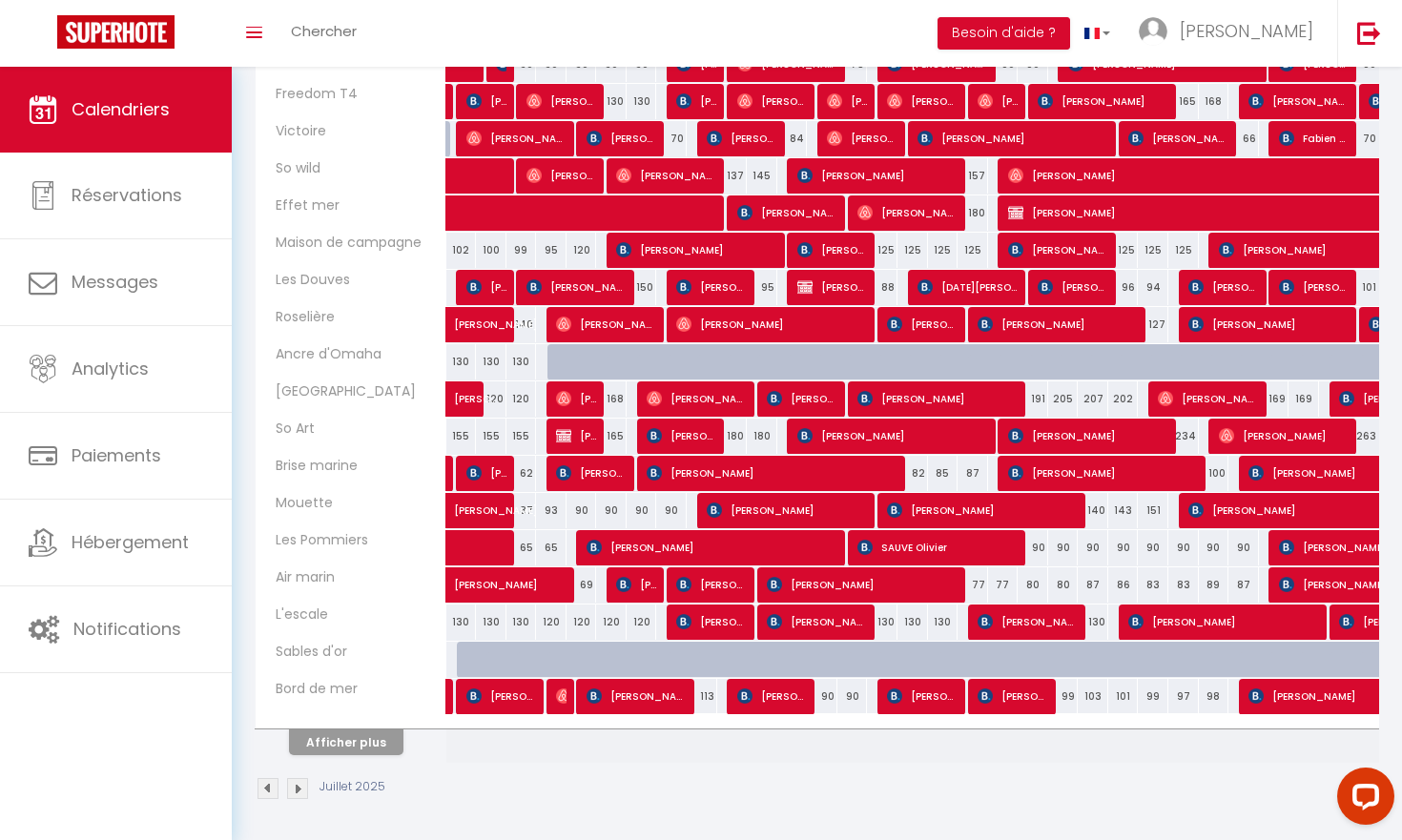 click on "[PERSON_NAME] Soirant" at bounding box center [817, 622] 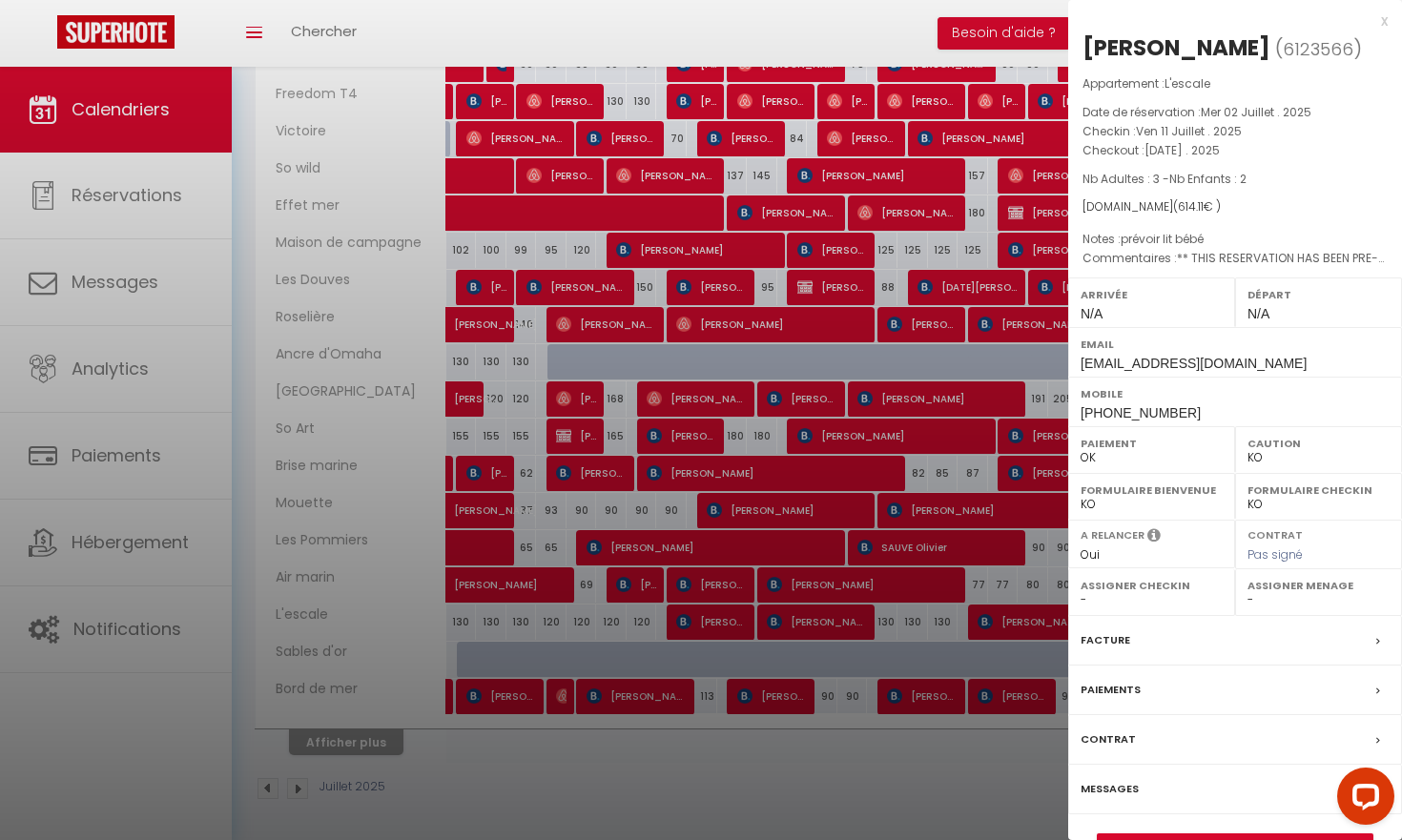click on "Messages" at bounding box center [1109, 789] 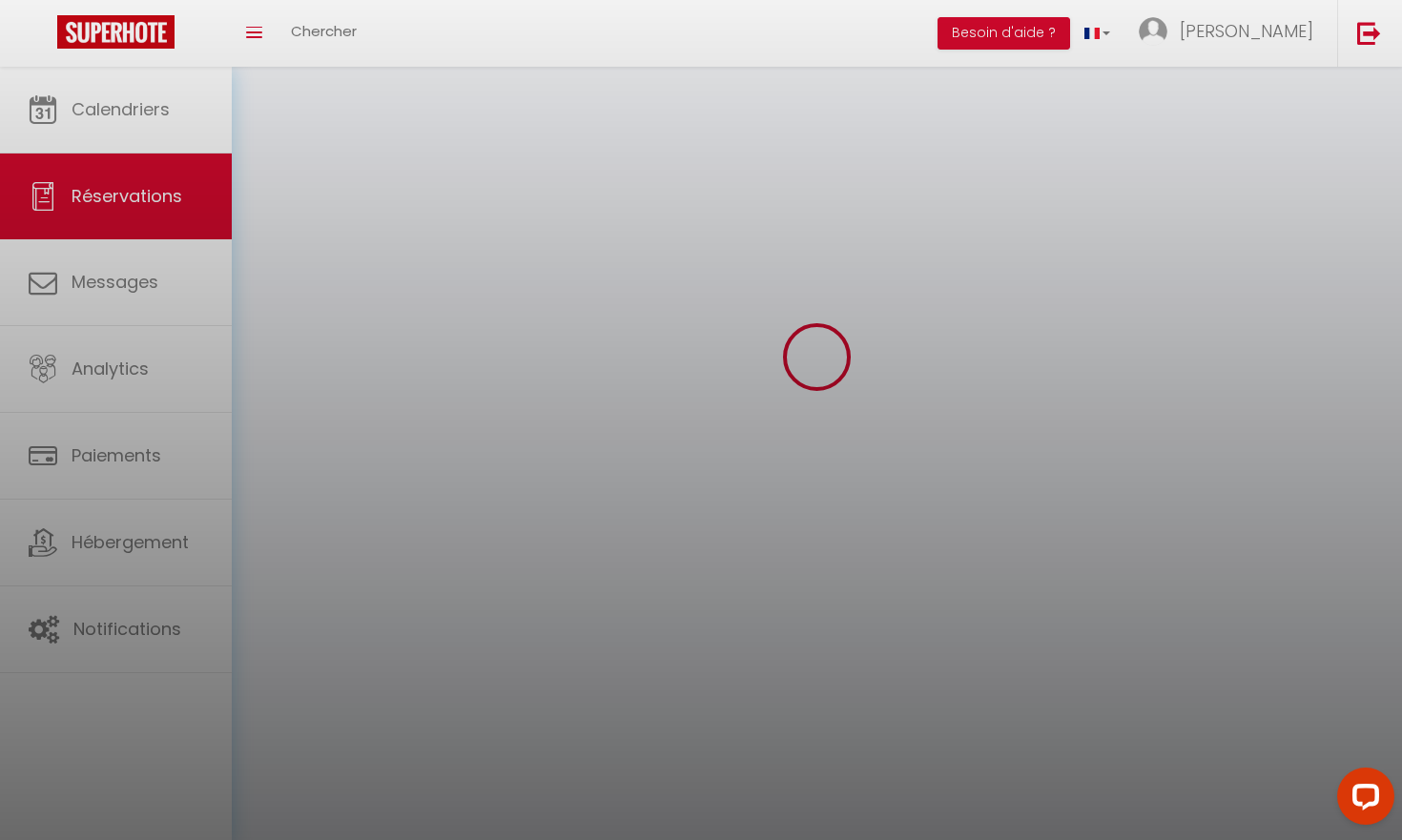scroll, scrollTop: 0, scrollLeft: 0, axis: both 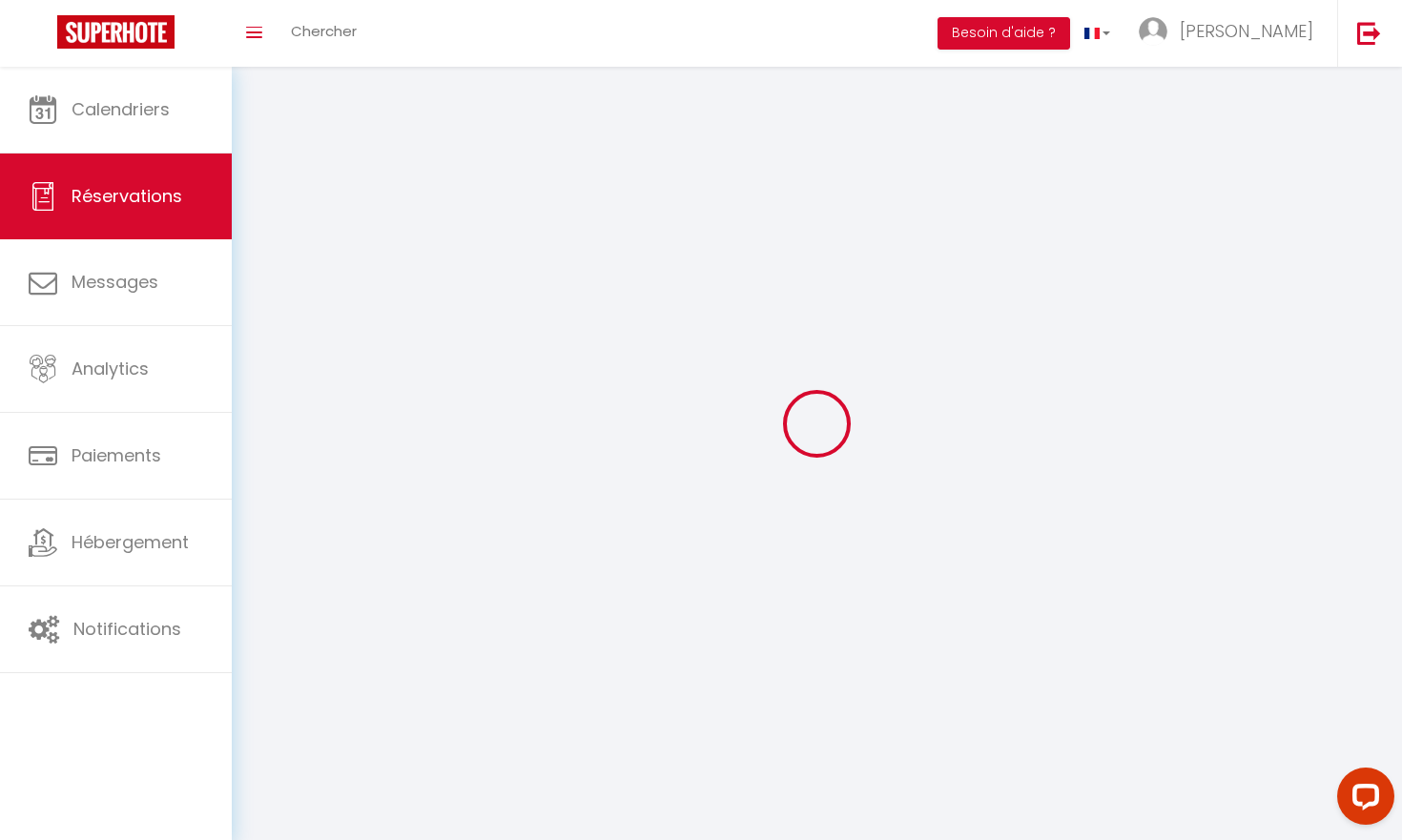 select 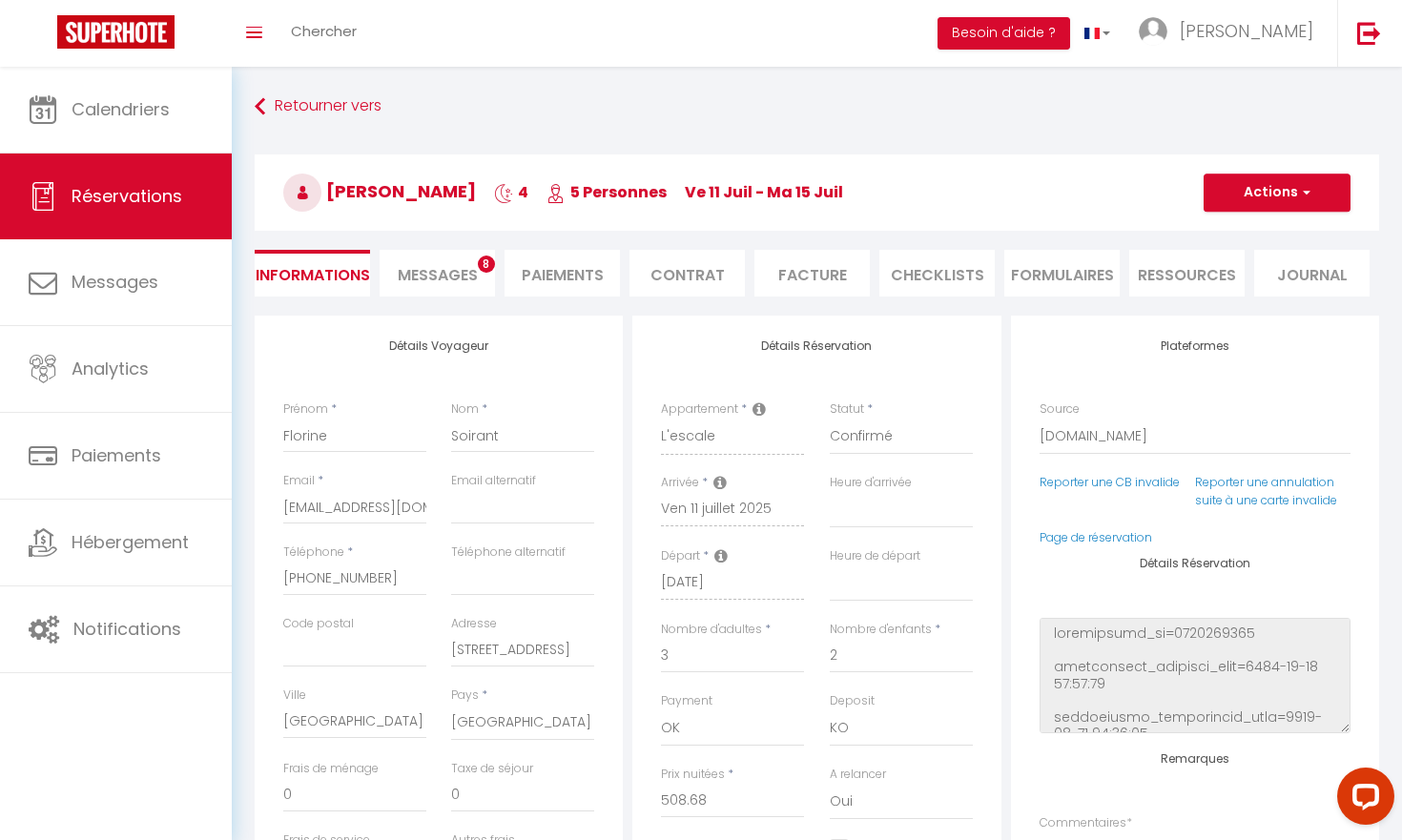 select 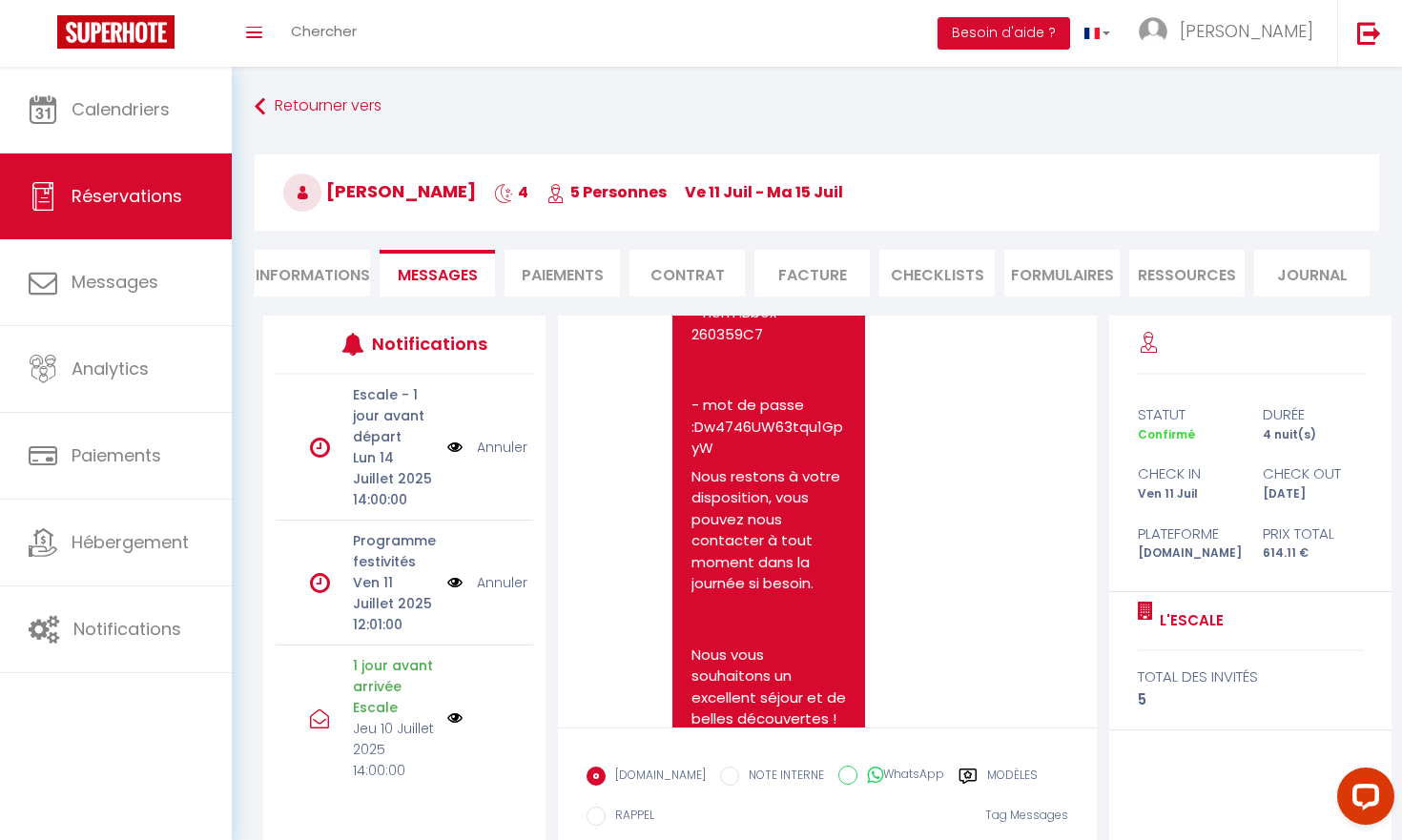scroll, scrollTop: 6682, scrollLeft: 0, axis: vertical 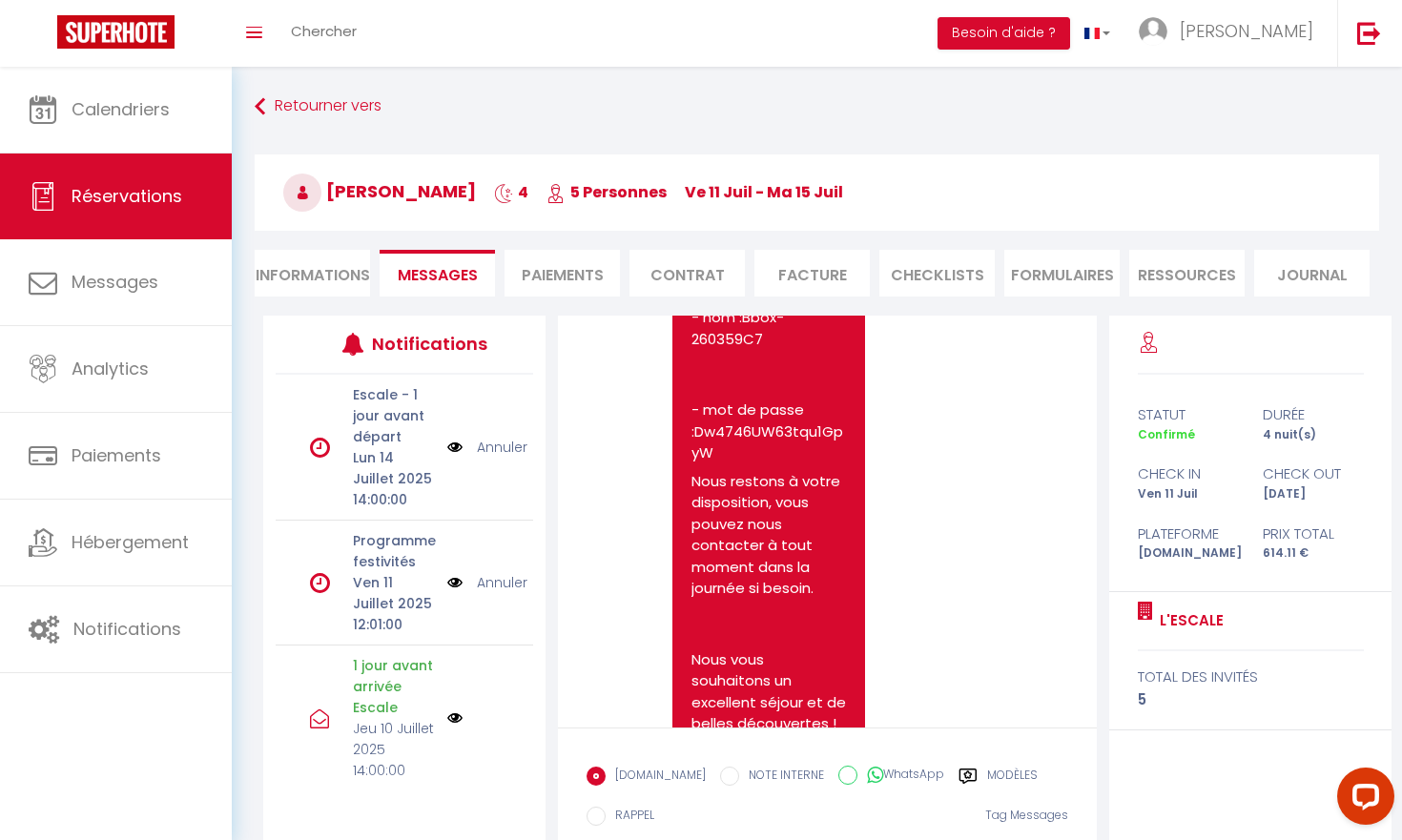 click on "https://www.canva.com/design/DAGovFpkz7k/AnCQuEyGxlrGc0Z889E4AA/edit" at bounding box center [752, -92] 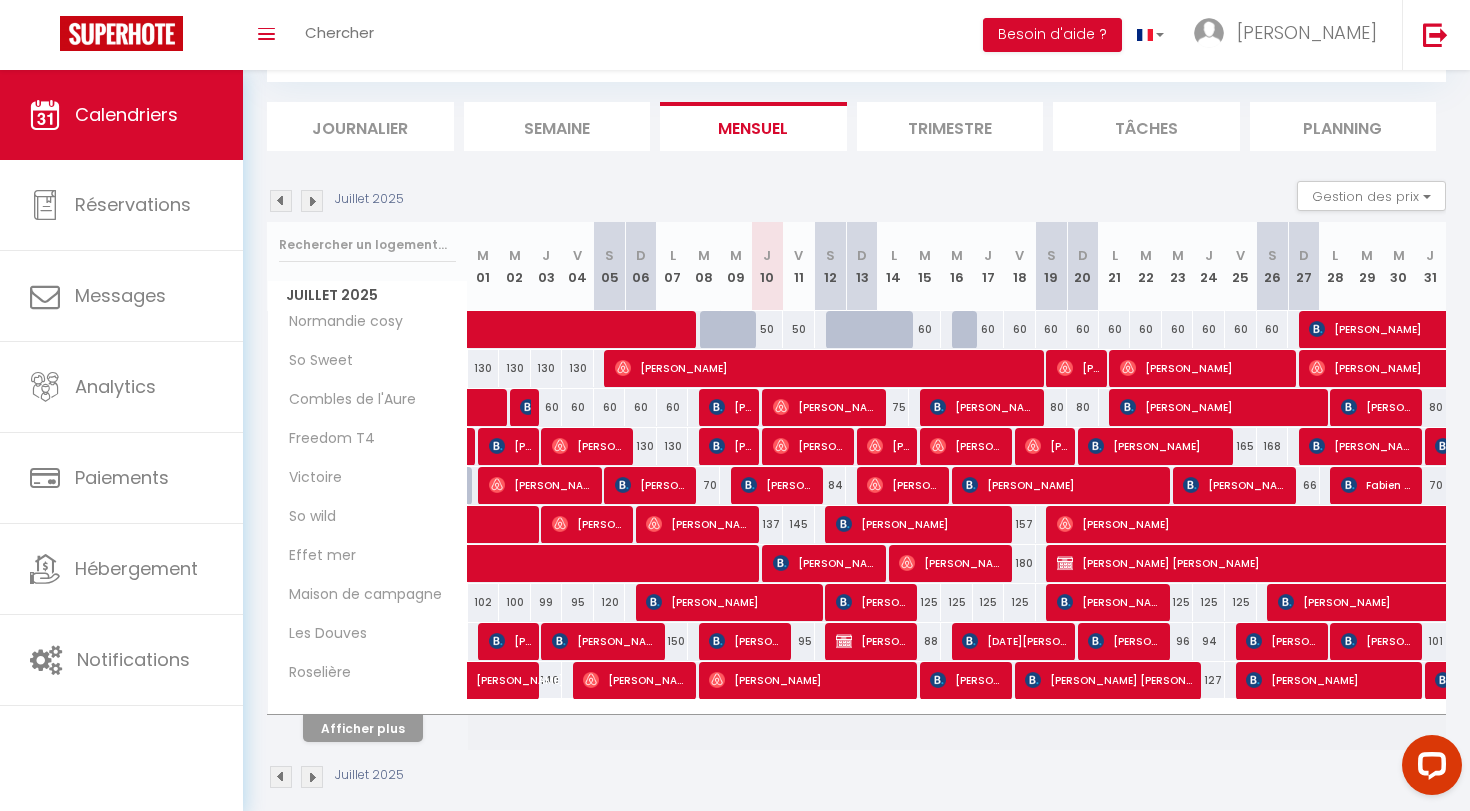scroll, scrollTop: 126, scrollLeft: 0, axis: vertical 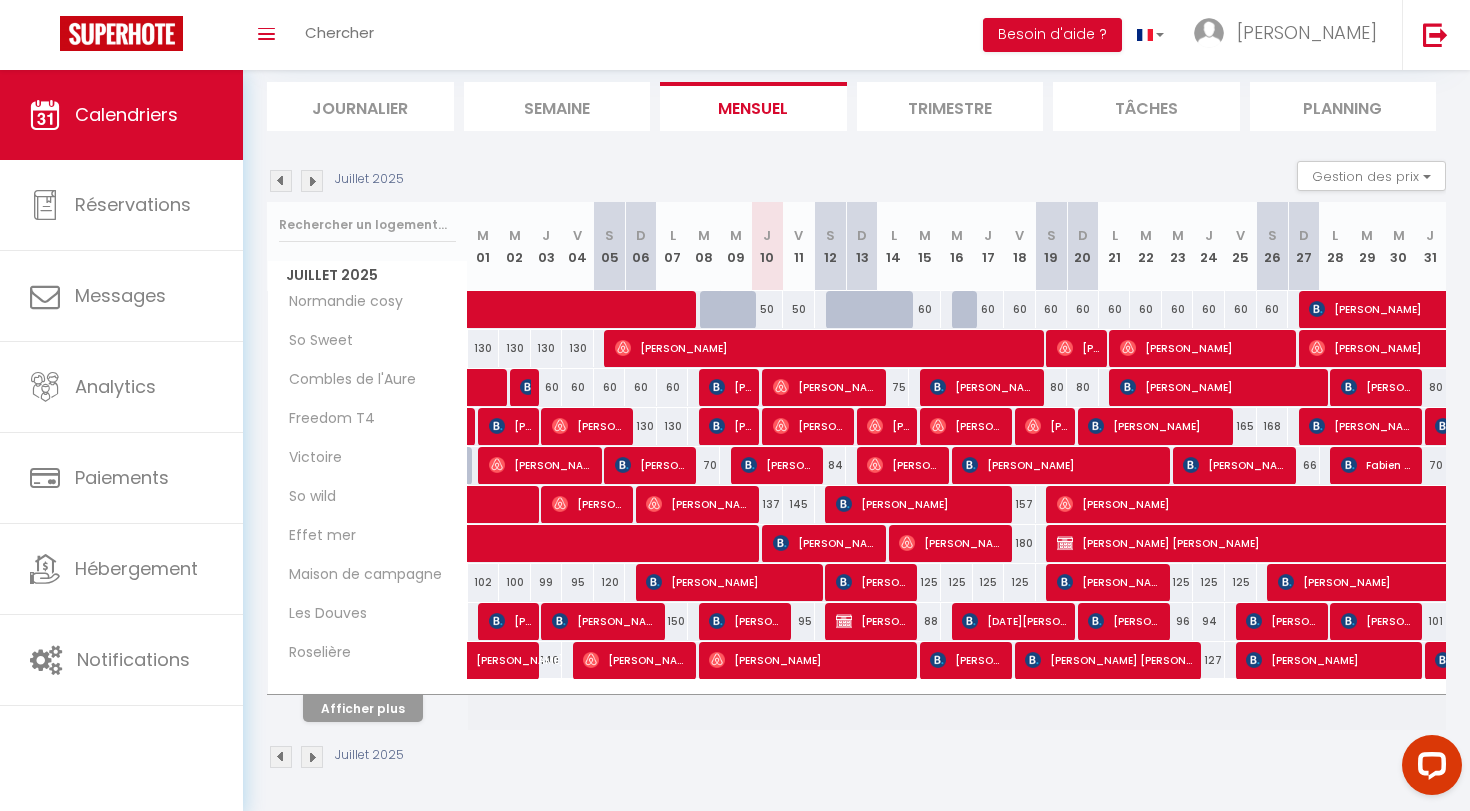 click on "Afficher plus" at bounding box center [363, 708] 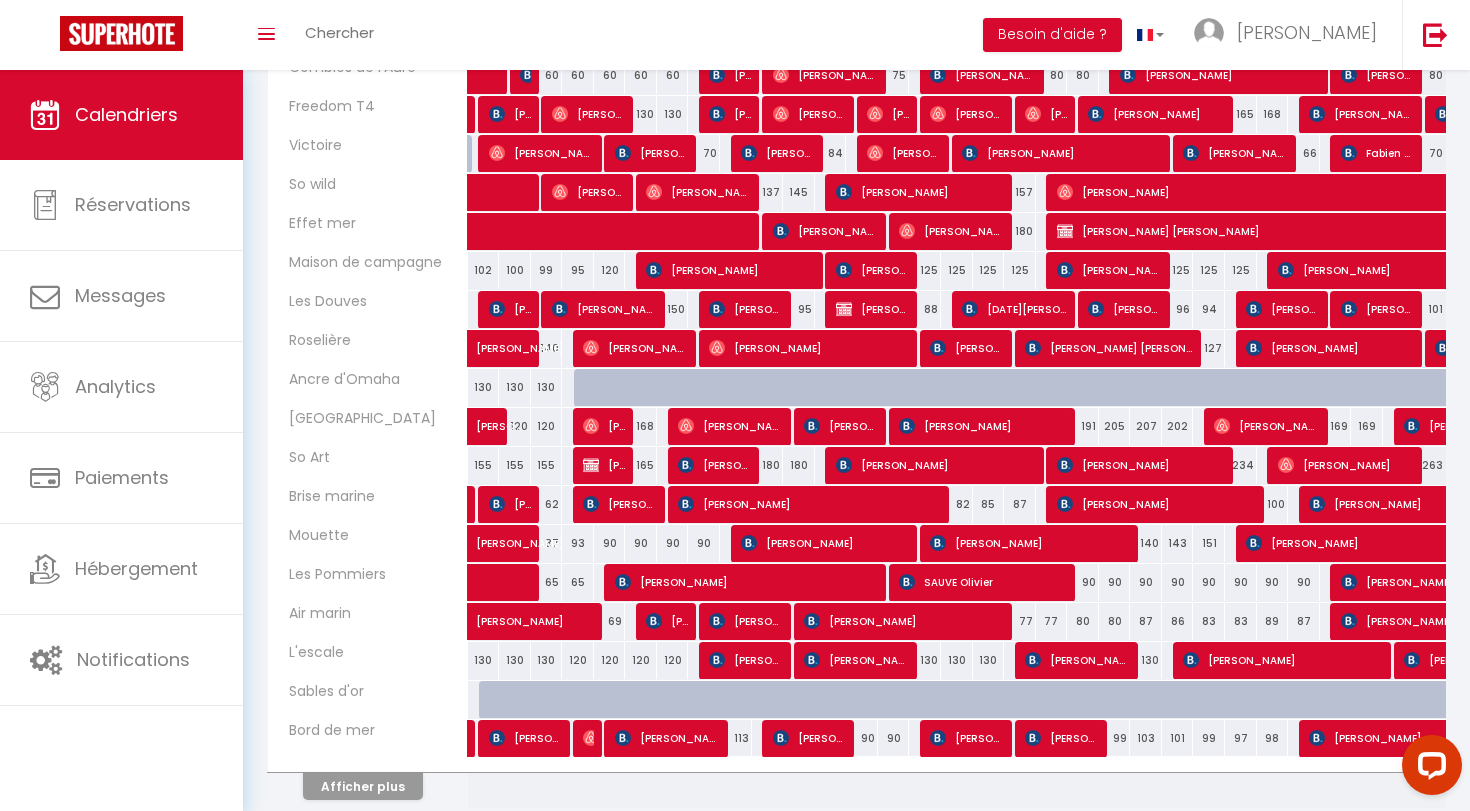 scroll, scrollTop: 516, scrollLeft: 0, axis: vertical 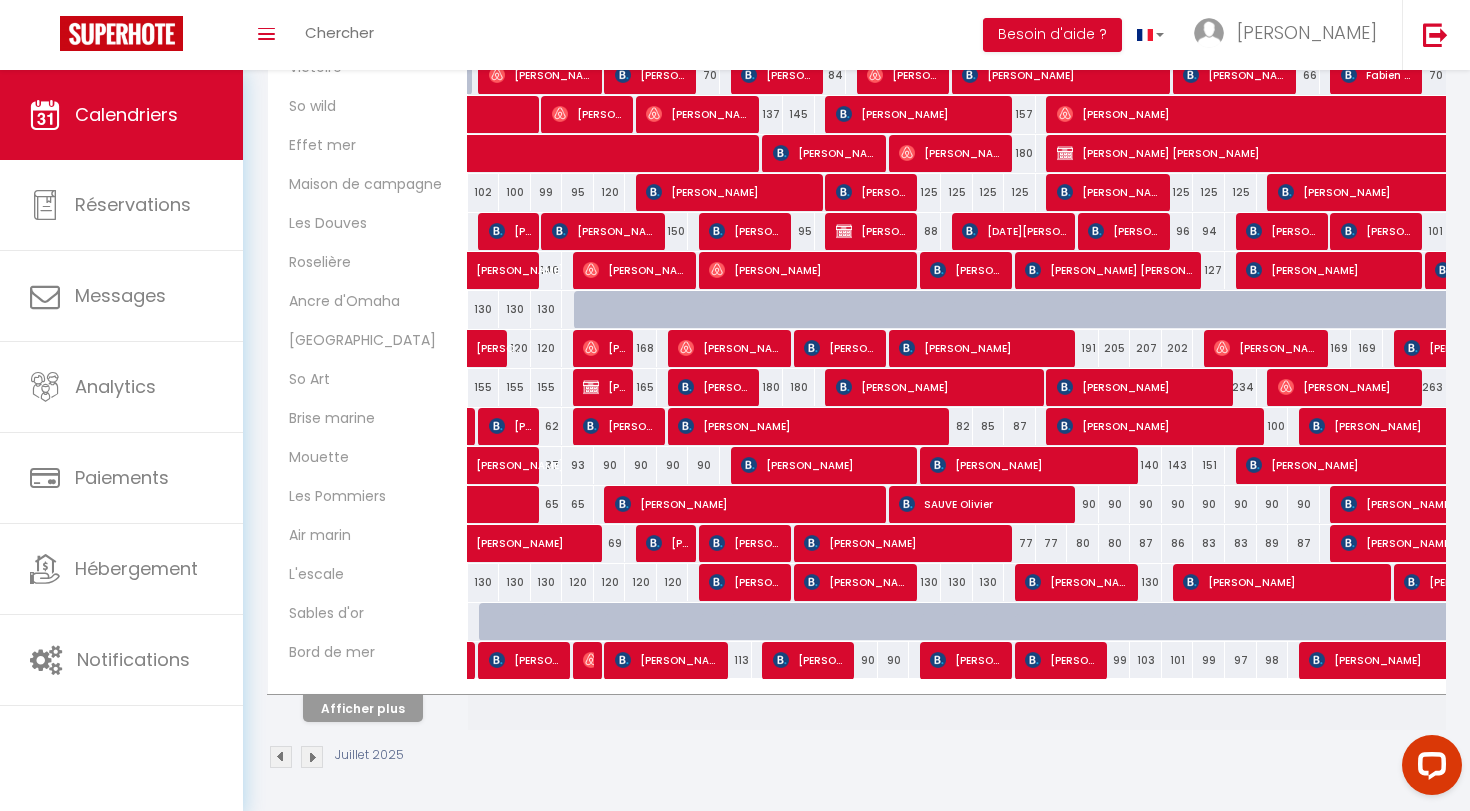 click on "Afficher plus" at bounding box center [363, 708] 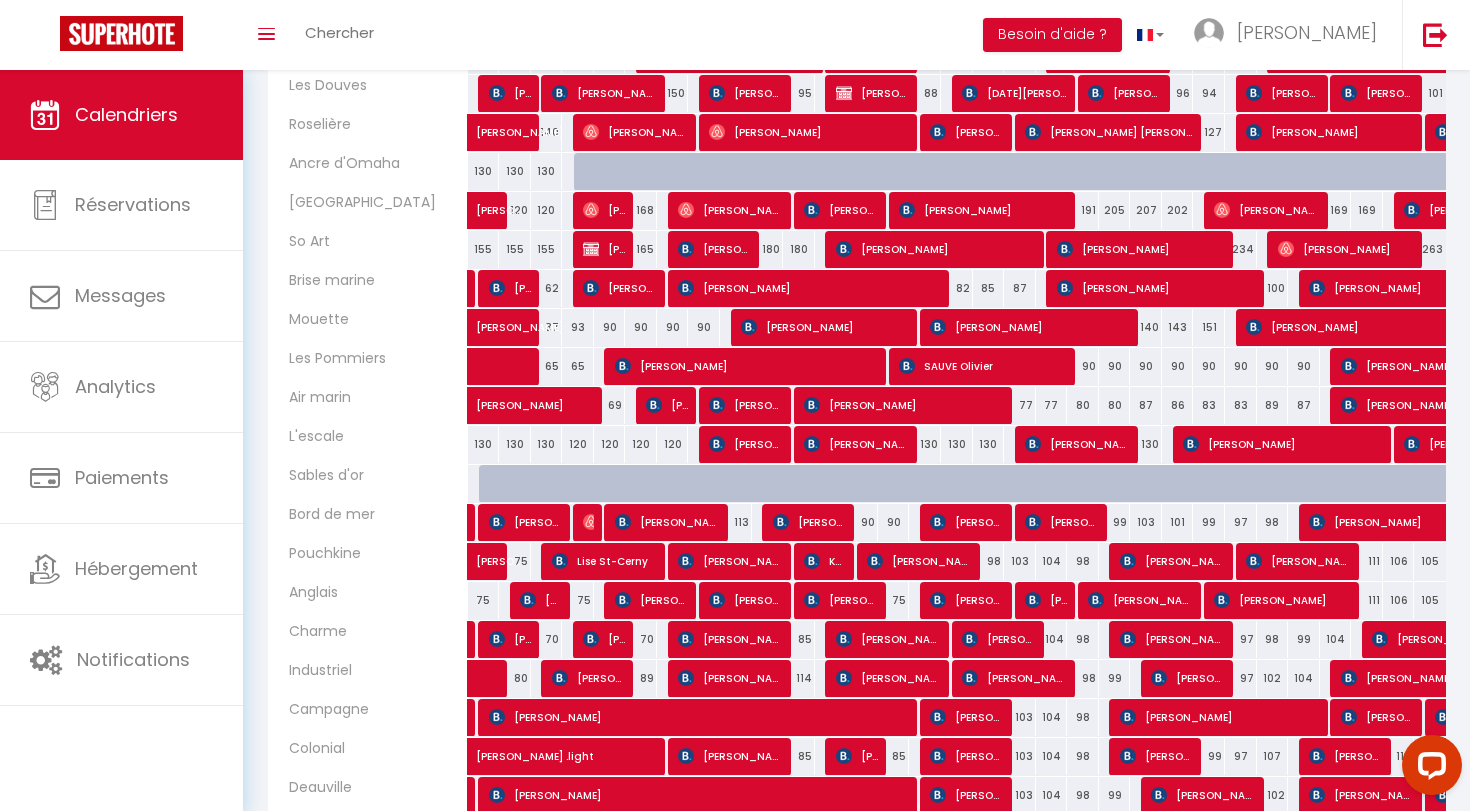 scroll, scrollTop: 677, scrollLeft: 0, axis: vertical 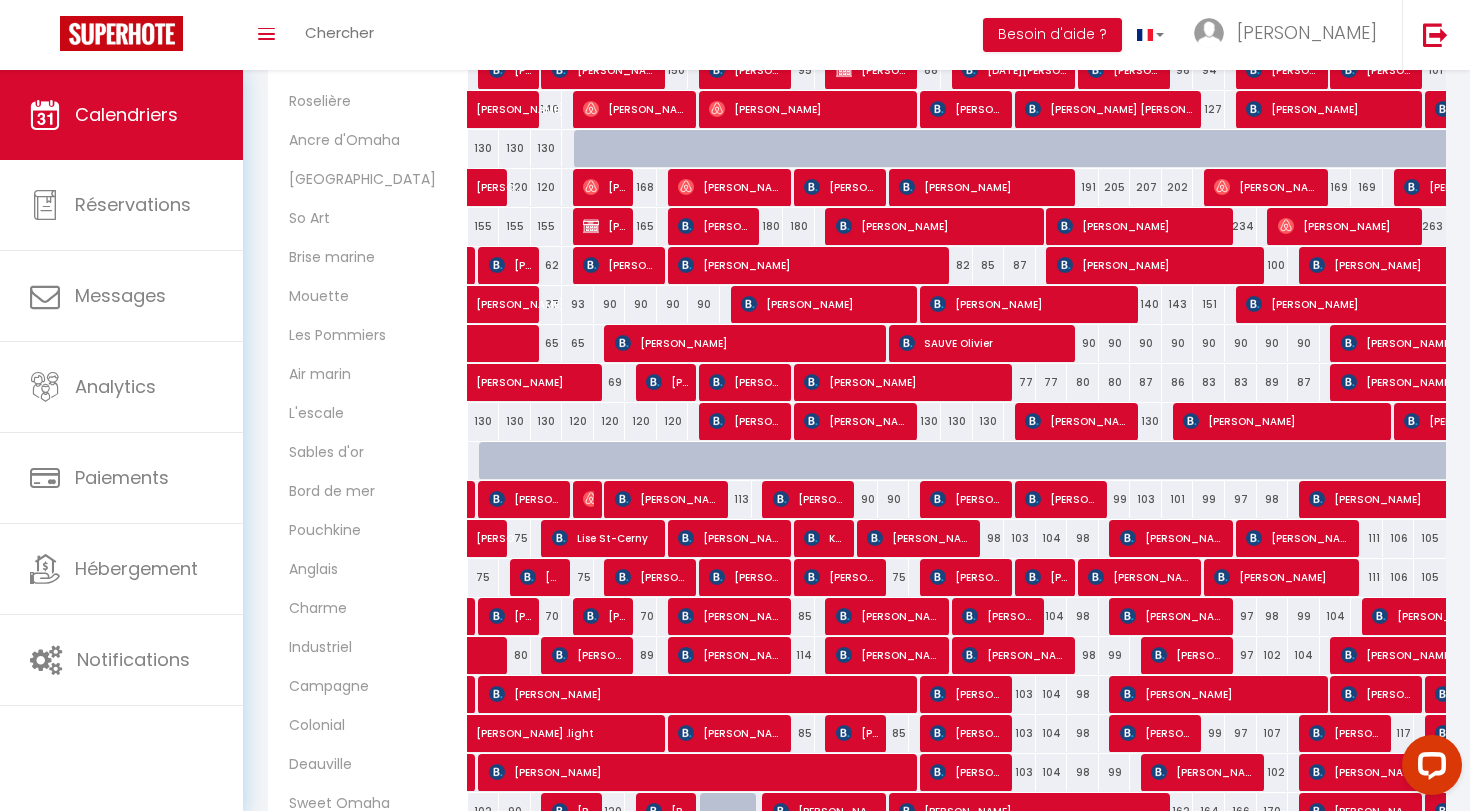 click on "Kunlun Wei" at bounding box center [825, 538] 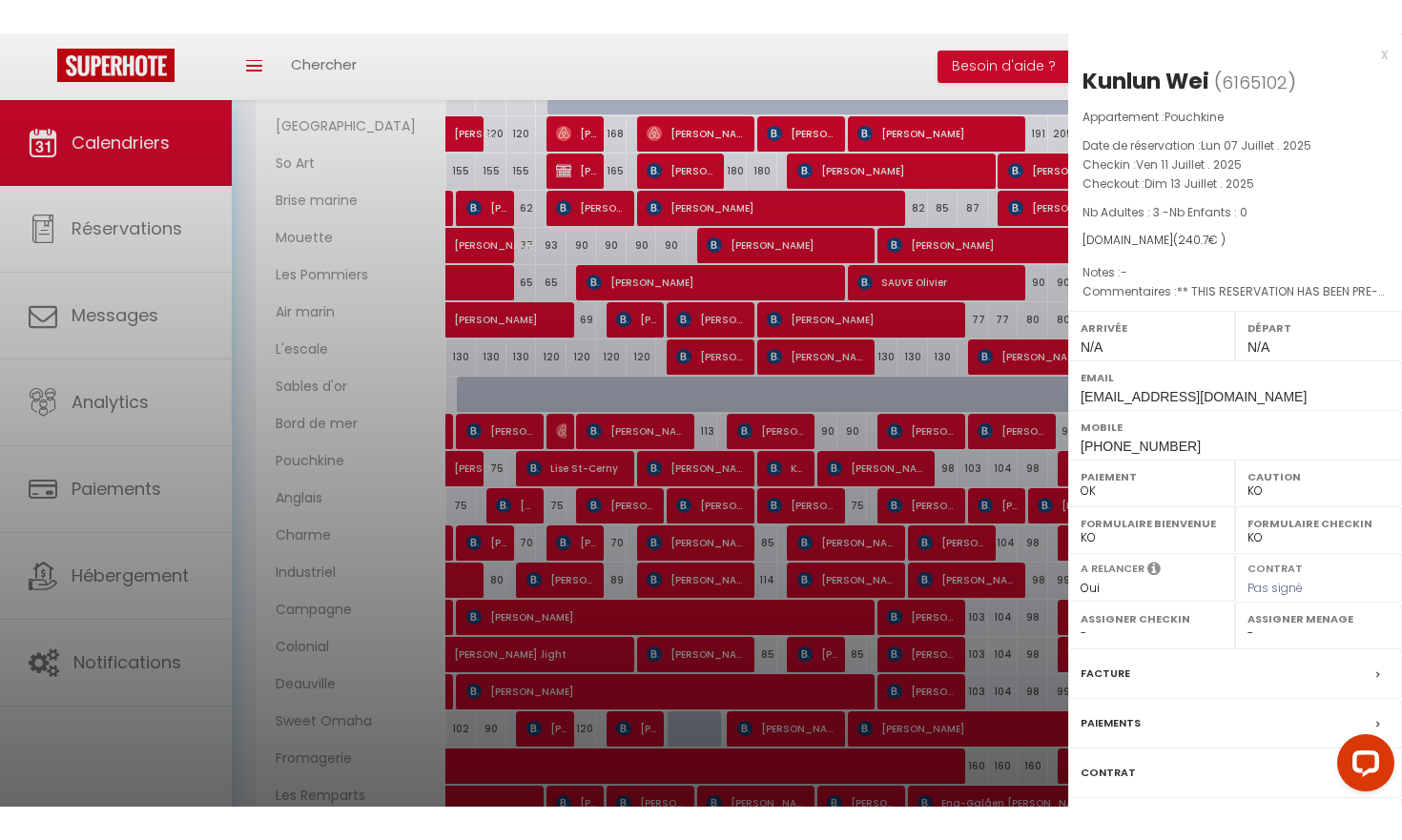 scroll, scrollTop: 723, scrollLeft: 0, axis: vertical 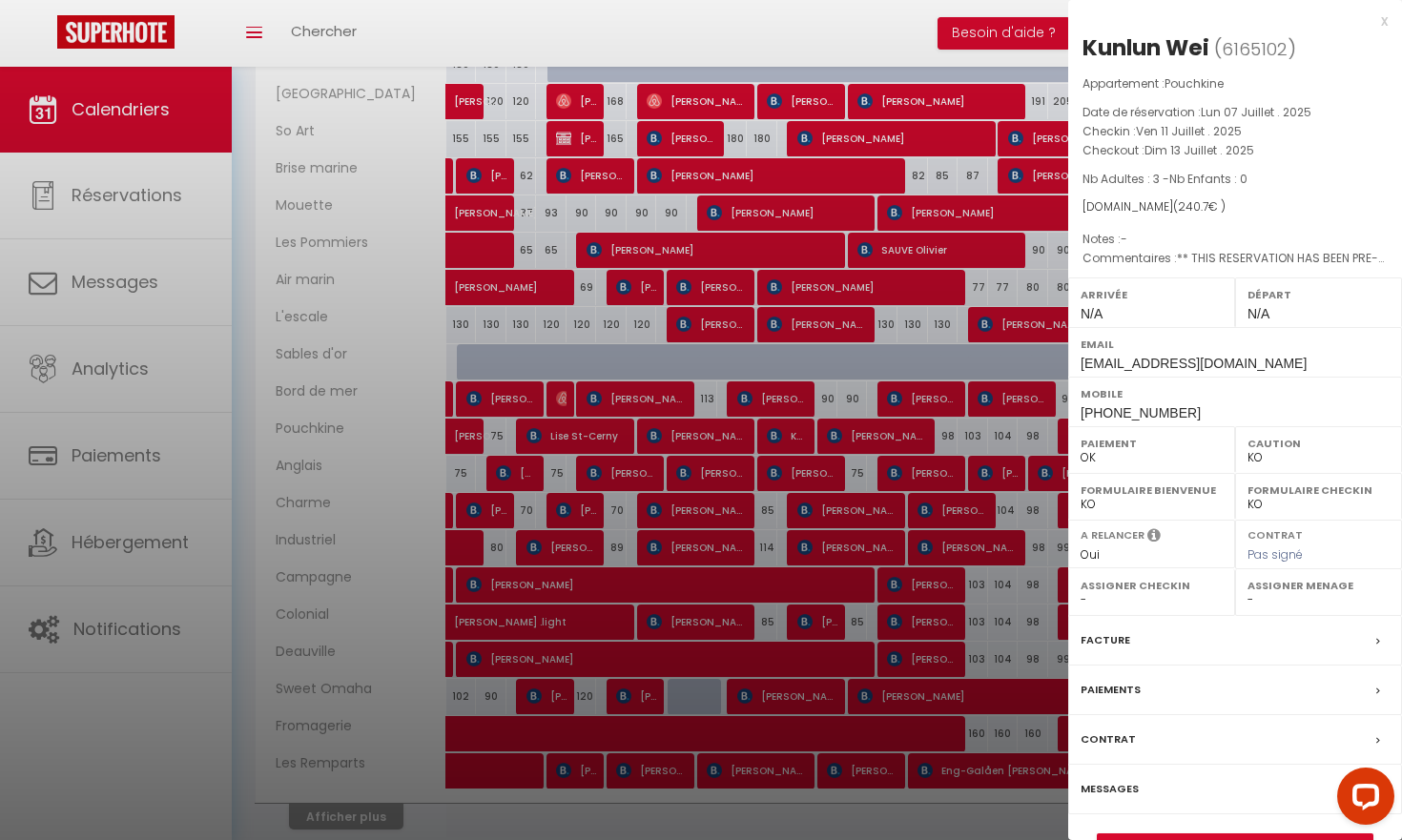 click on "Messages" at bounding box center (1109, 789) 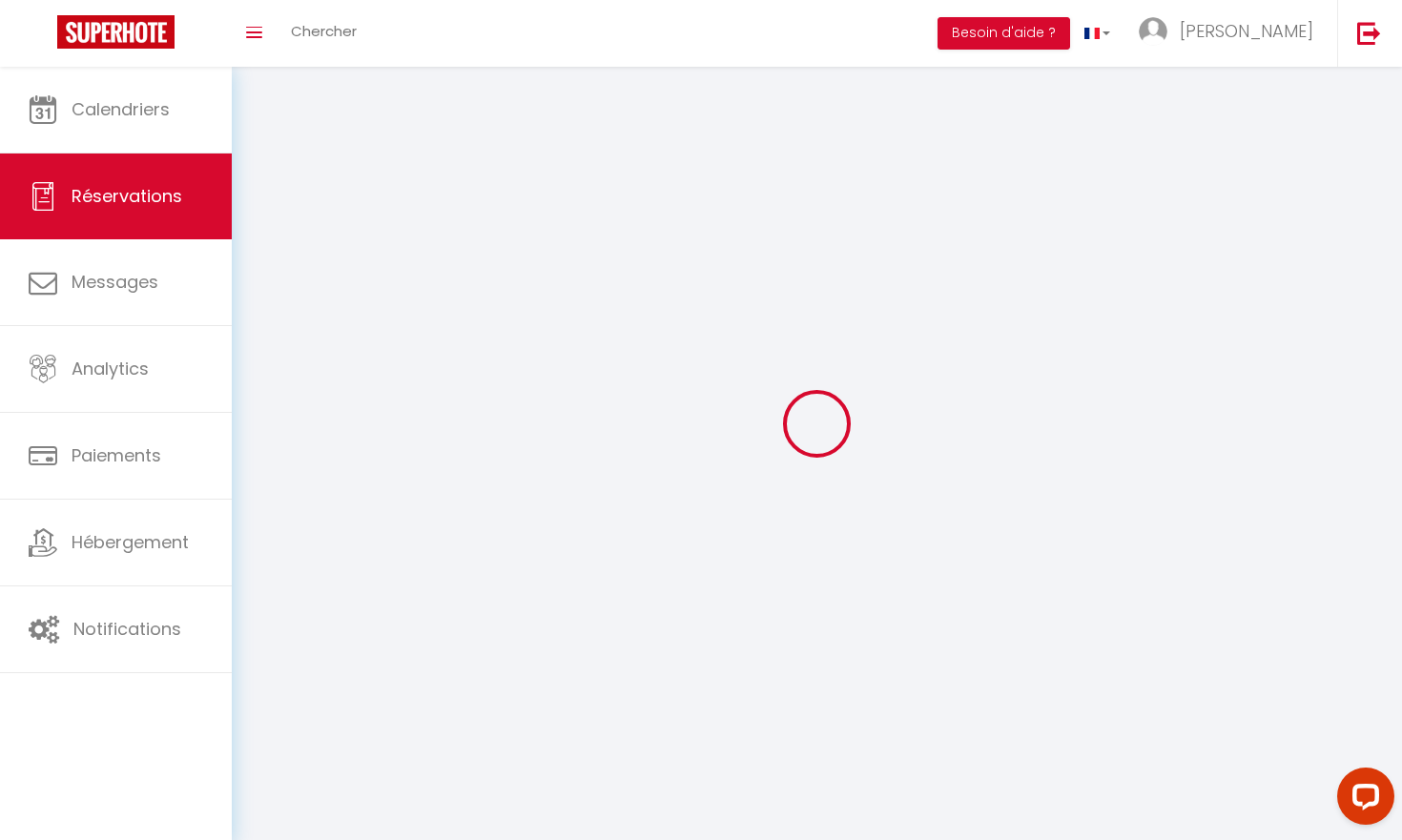 select 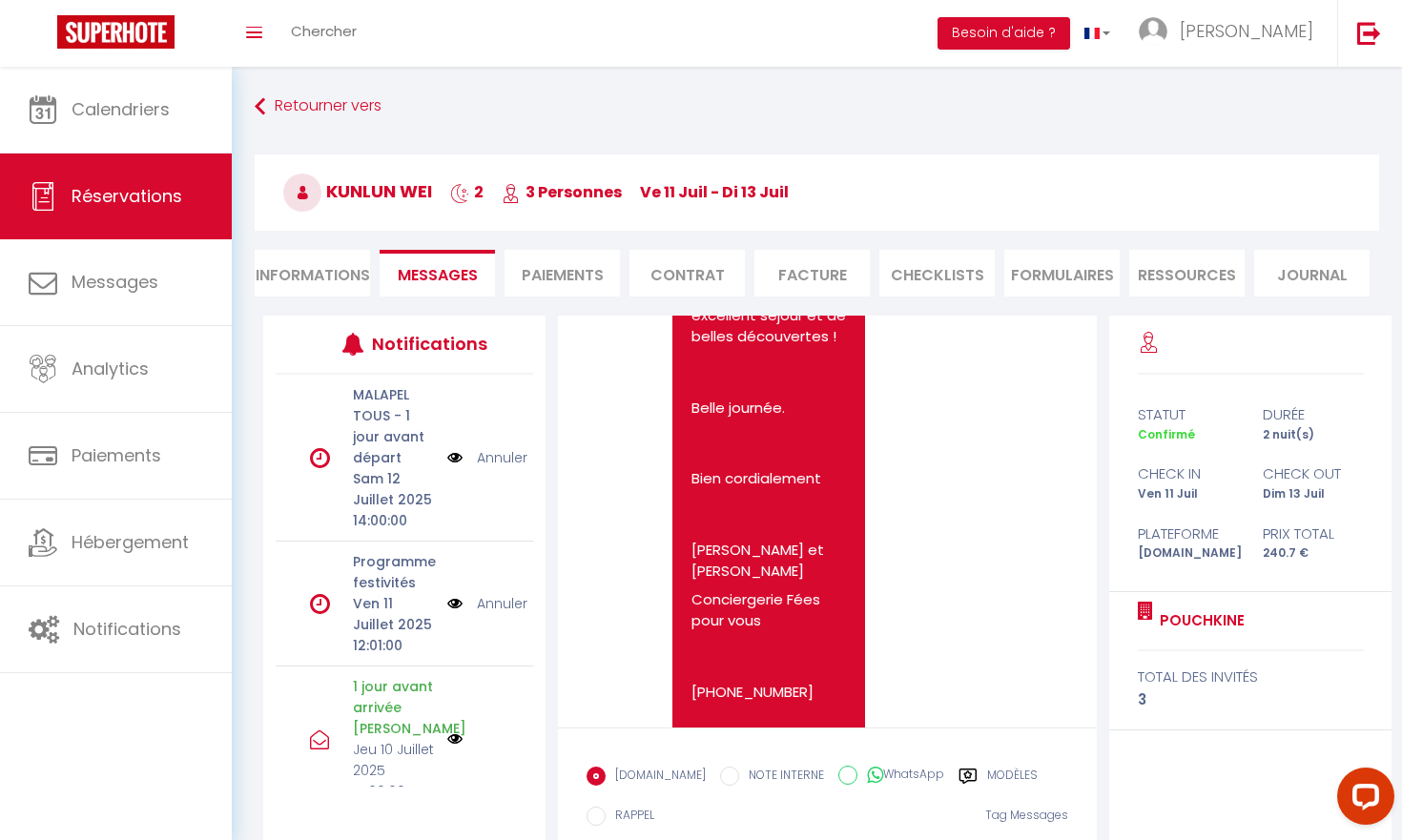 scroll, scrollTop: 5986, scrollLeft: 0, axis: vertical 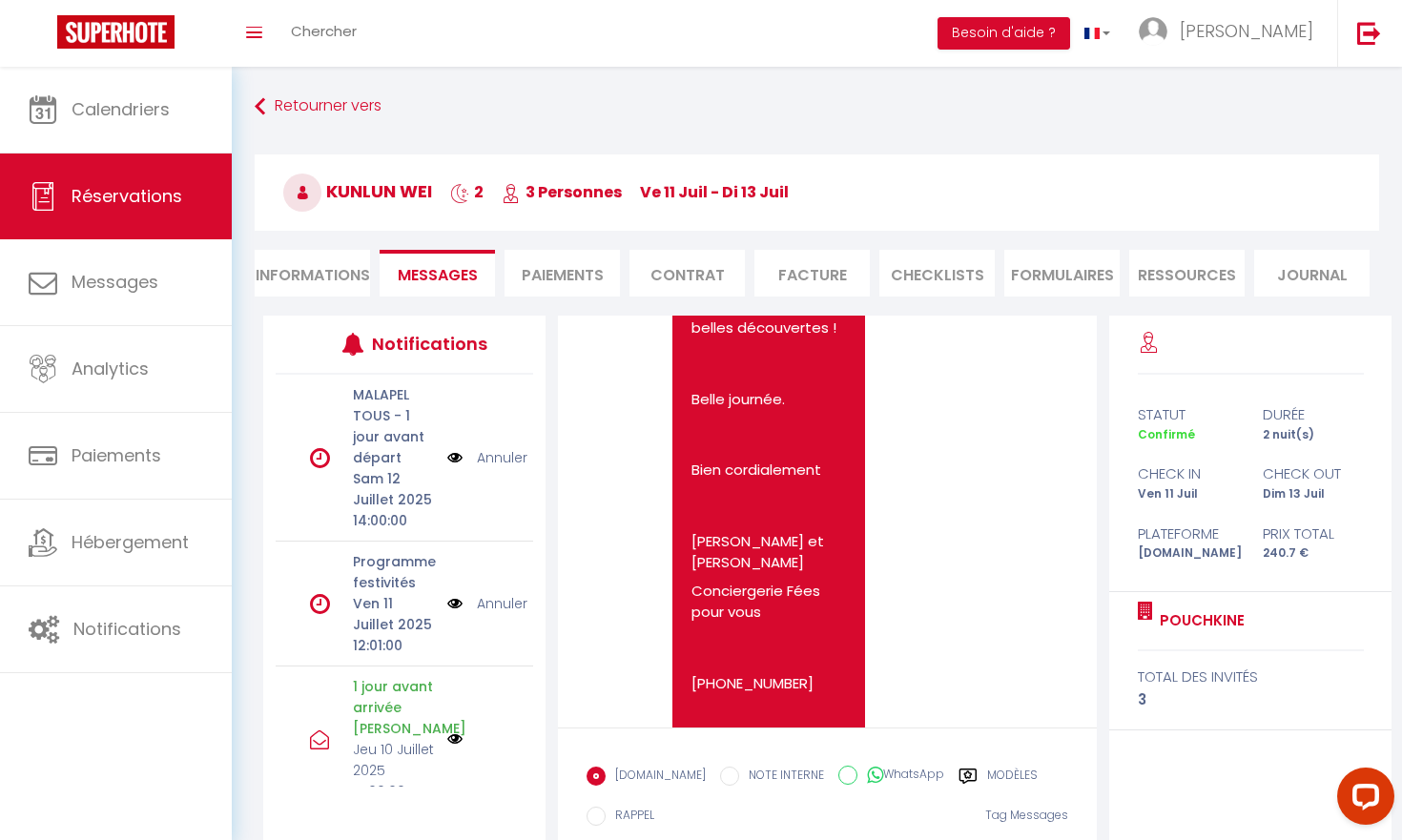click on "[URL][DOMAIN_NAME]" at bounding box center (748, -104) 